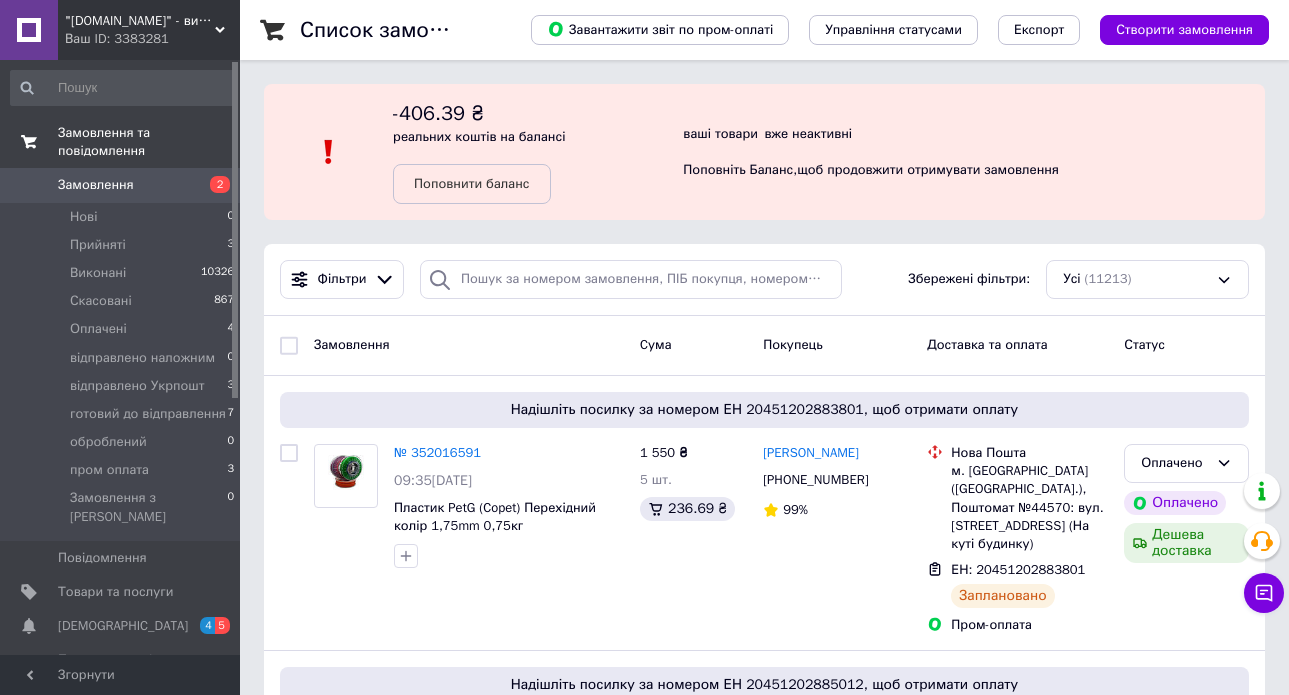 scroll, scrollTop: 0, scrollLeft: 0, axis: both 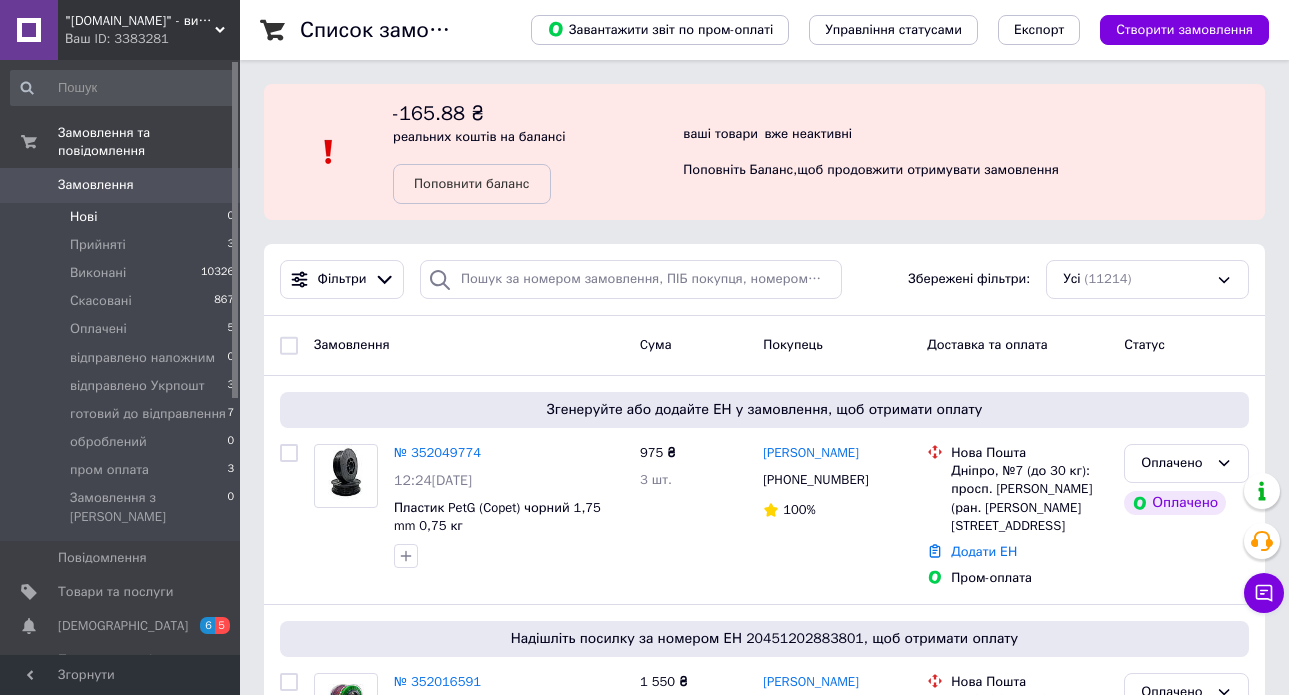 click on "Нові 0" at bounding box center [123, 217] 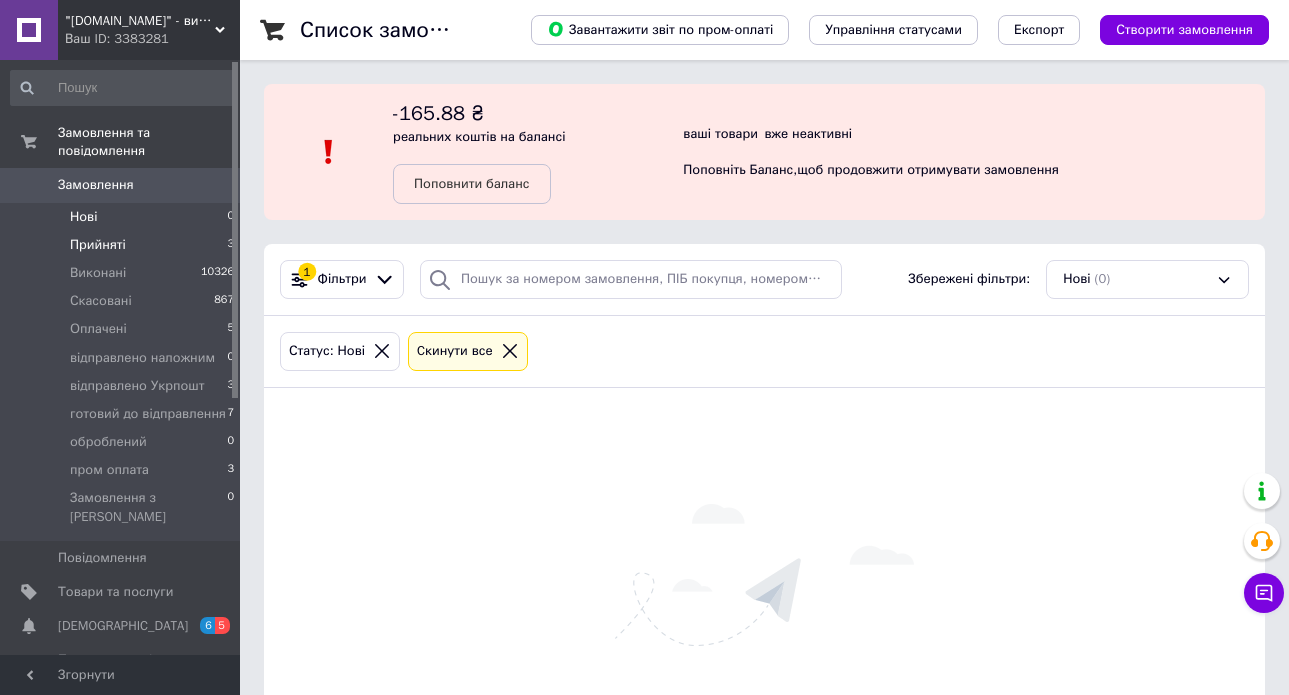 click on "Прийняті" at bounding box center [98, 245] 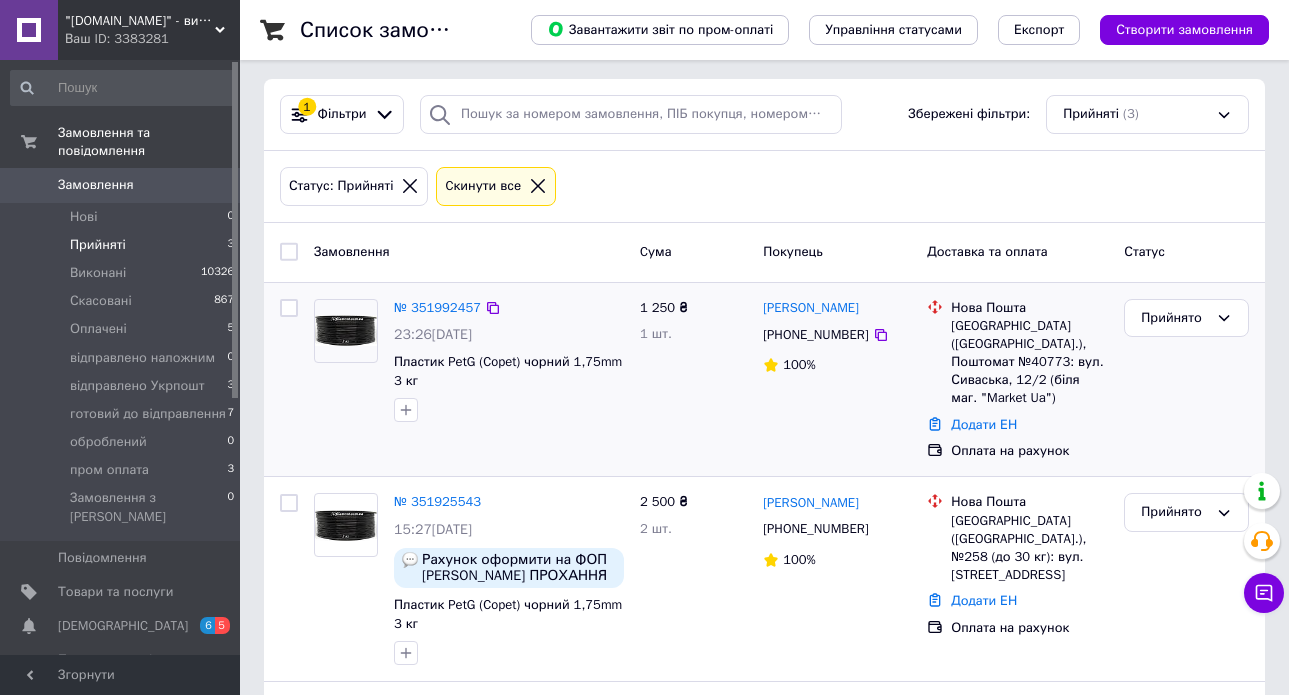 scroll, scrollTop: 315, scrollLeft: 0, axis: vertical 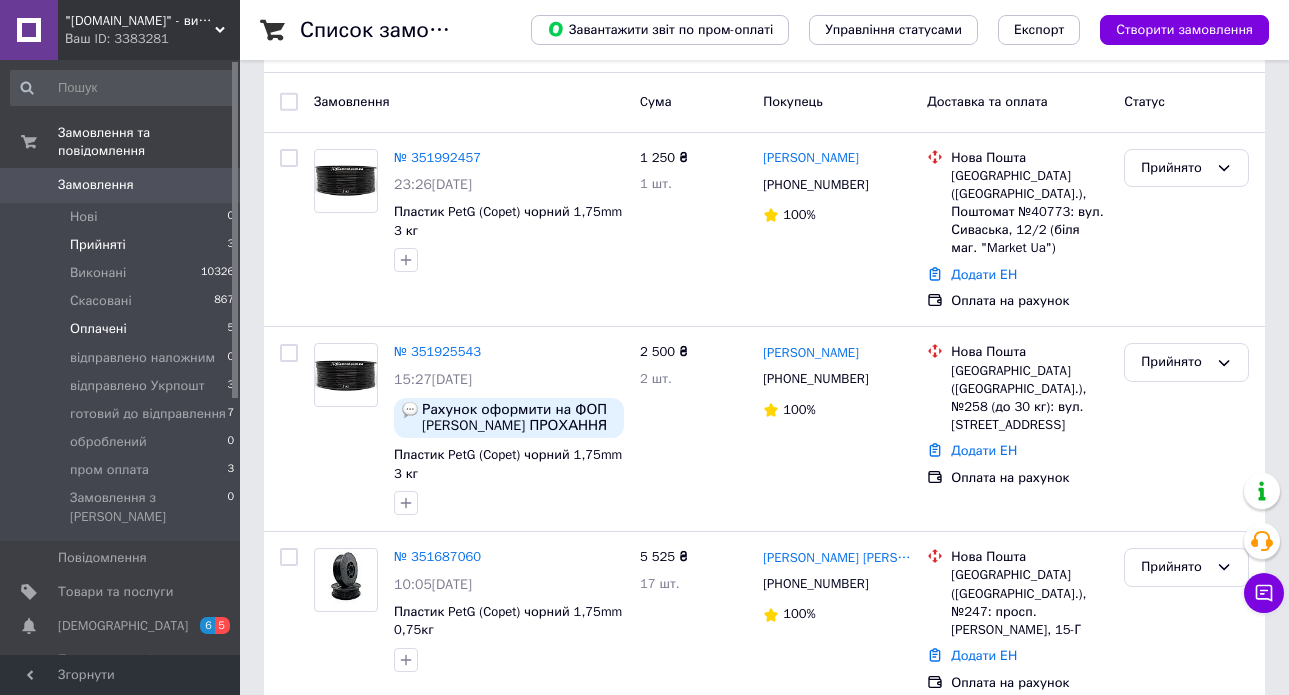 click on "Оплачені 5" at bounding box center (123, 329) 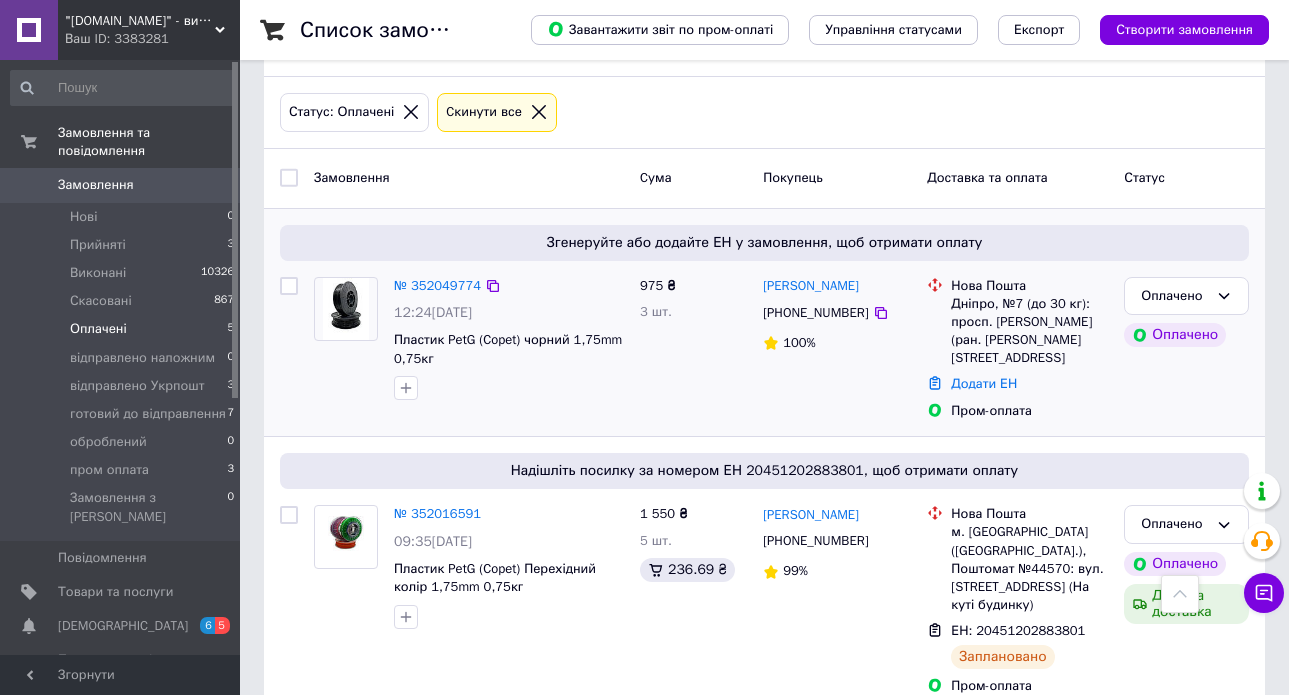 scroll, scrollTop: 0, scrollLeft: 0, axis: both 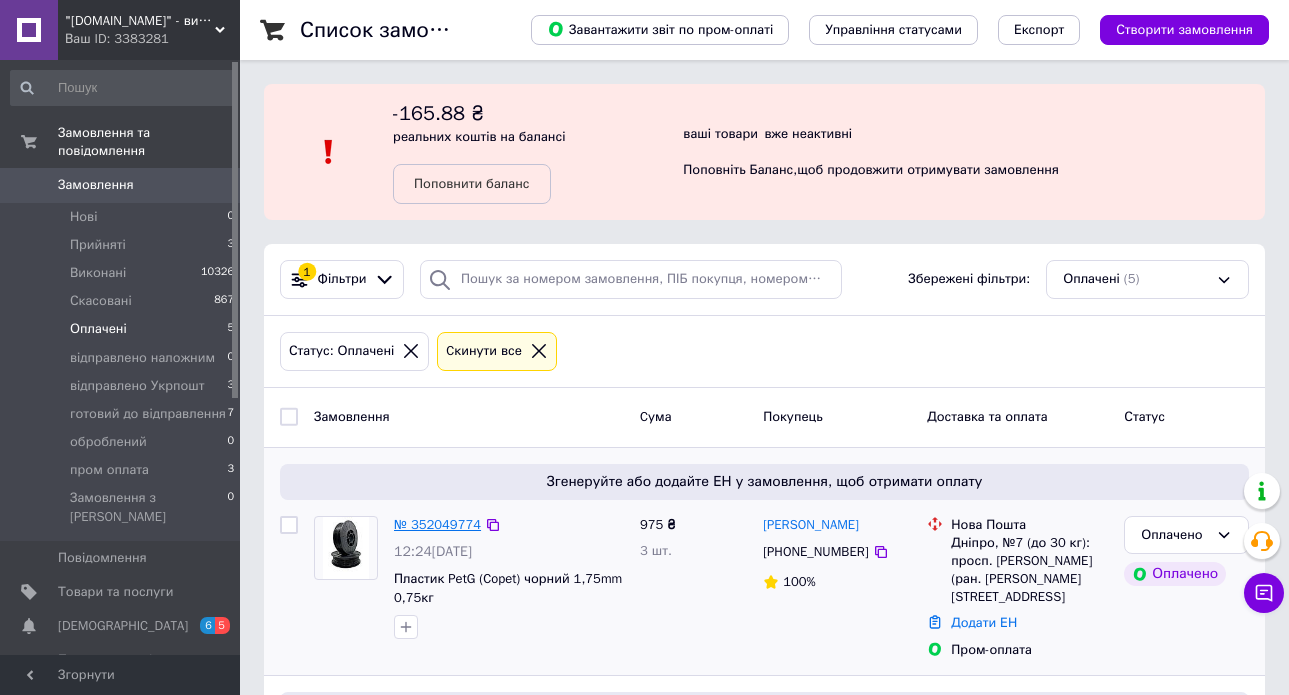 click on "№ 352049774" at bounding box center (437, 524) 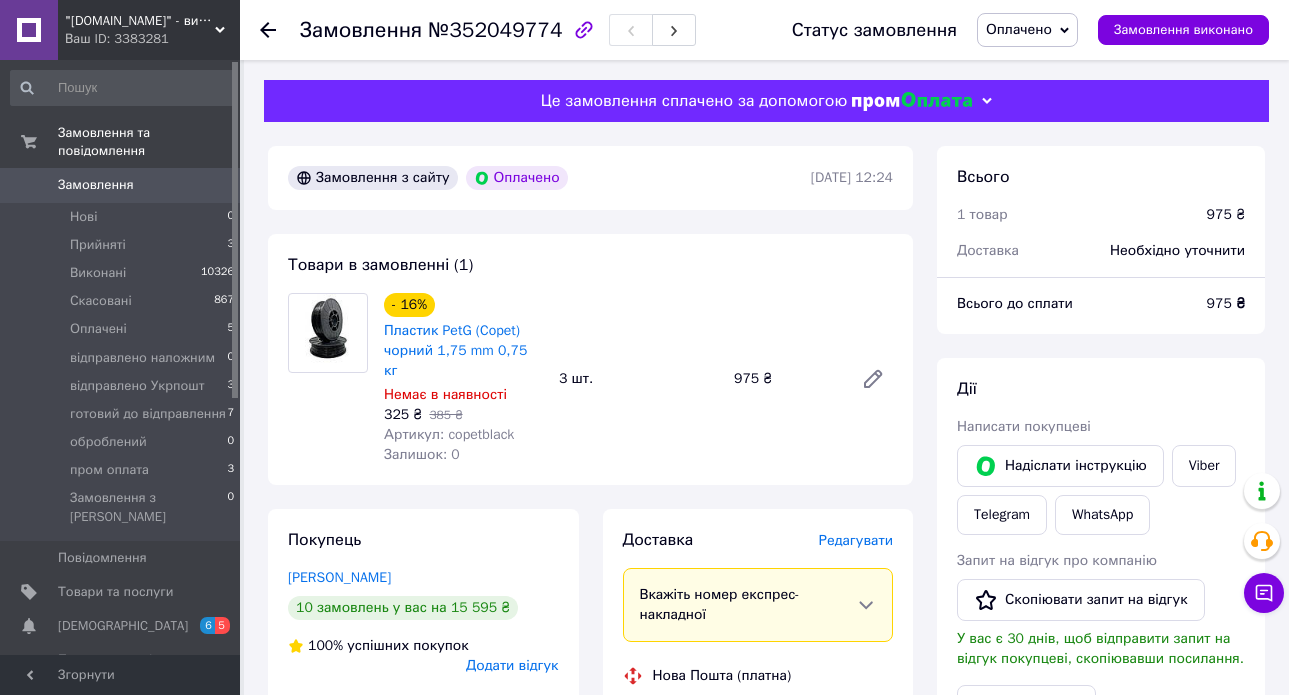 click on "Редагувати" at bounding box center [856, 540] 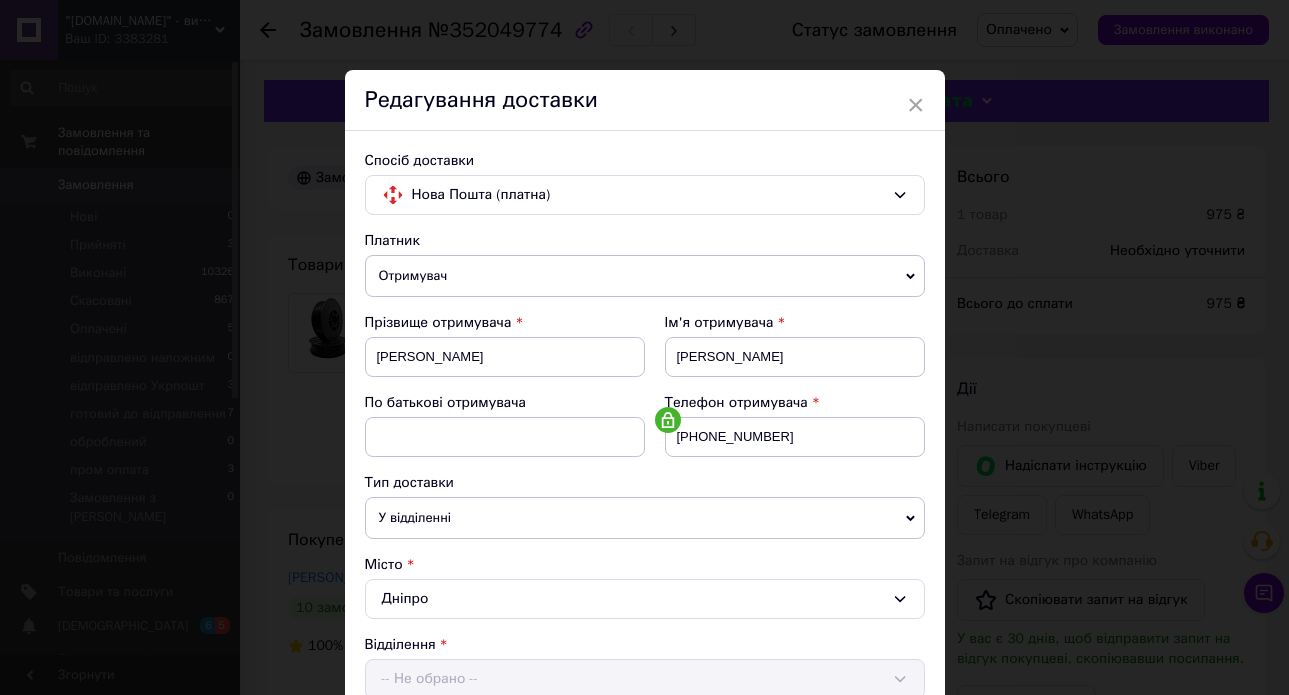 scroll, scrollTop: 653, scrollLeft: 0, axis: vertical 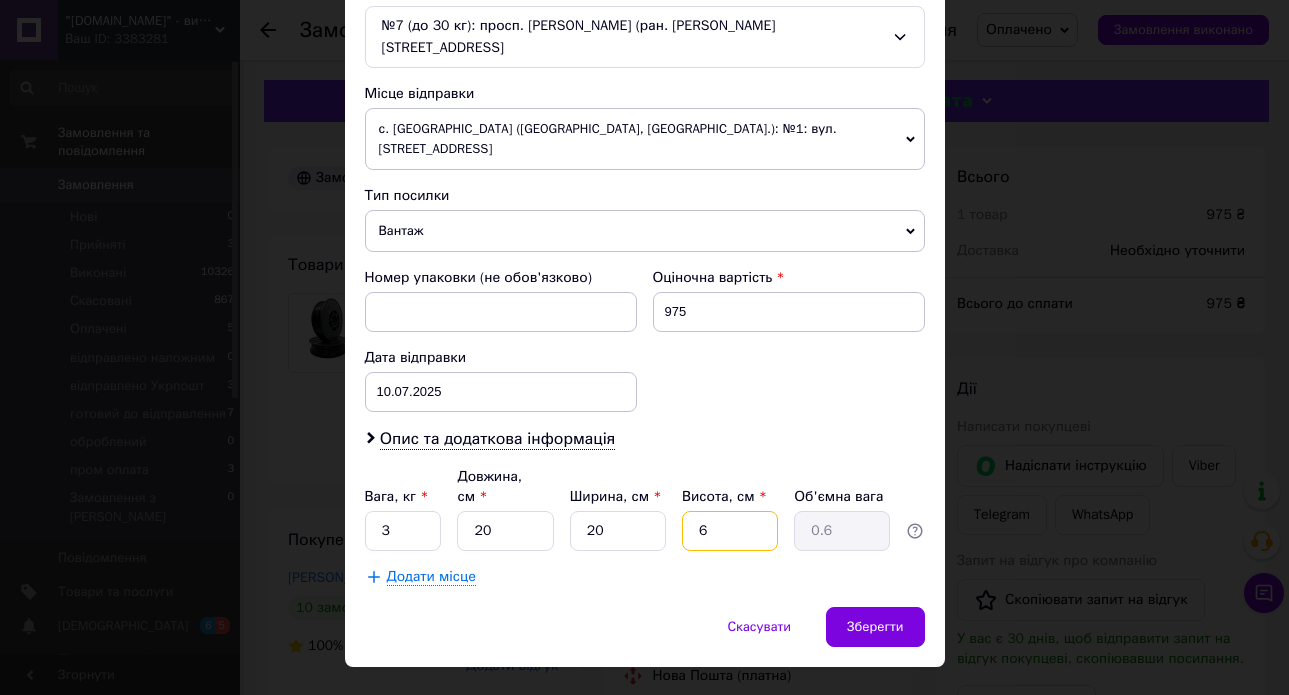click on "6" at bounding box center (730, 531) 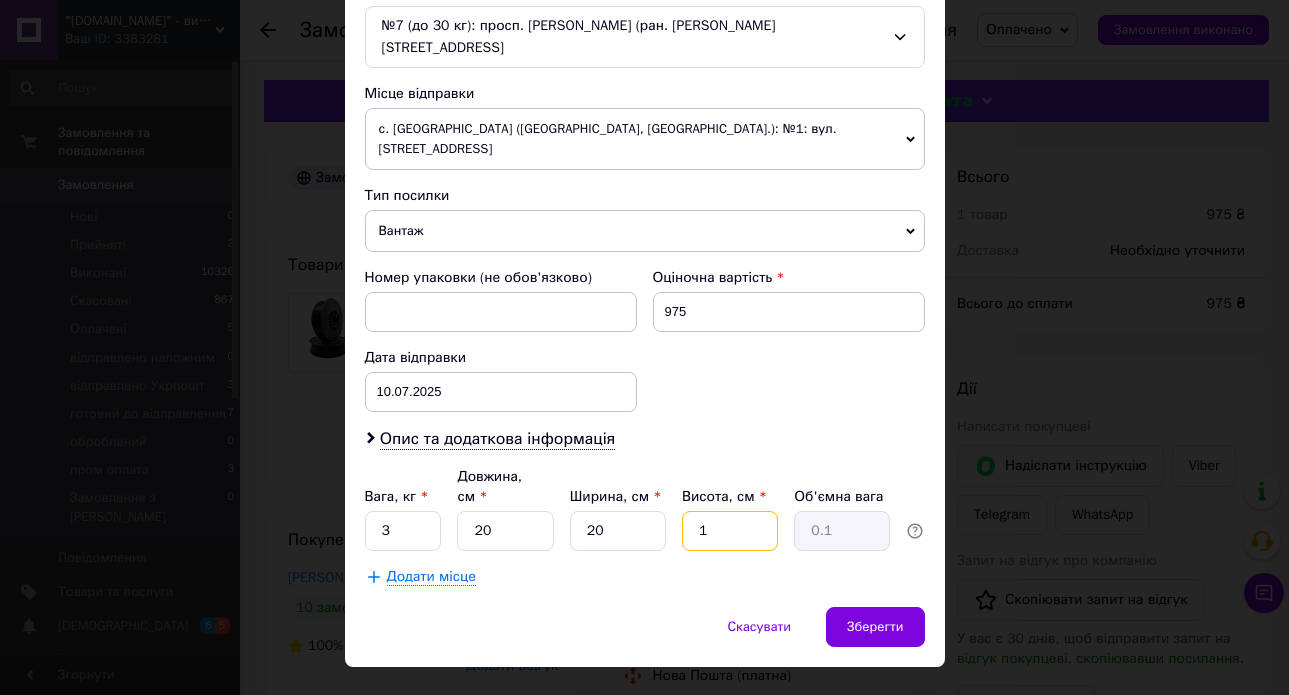 type on "18" 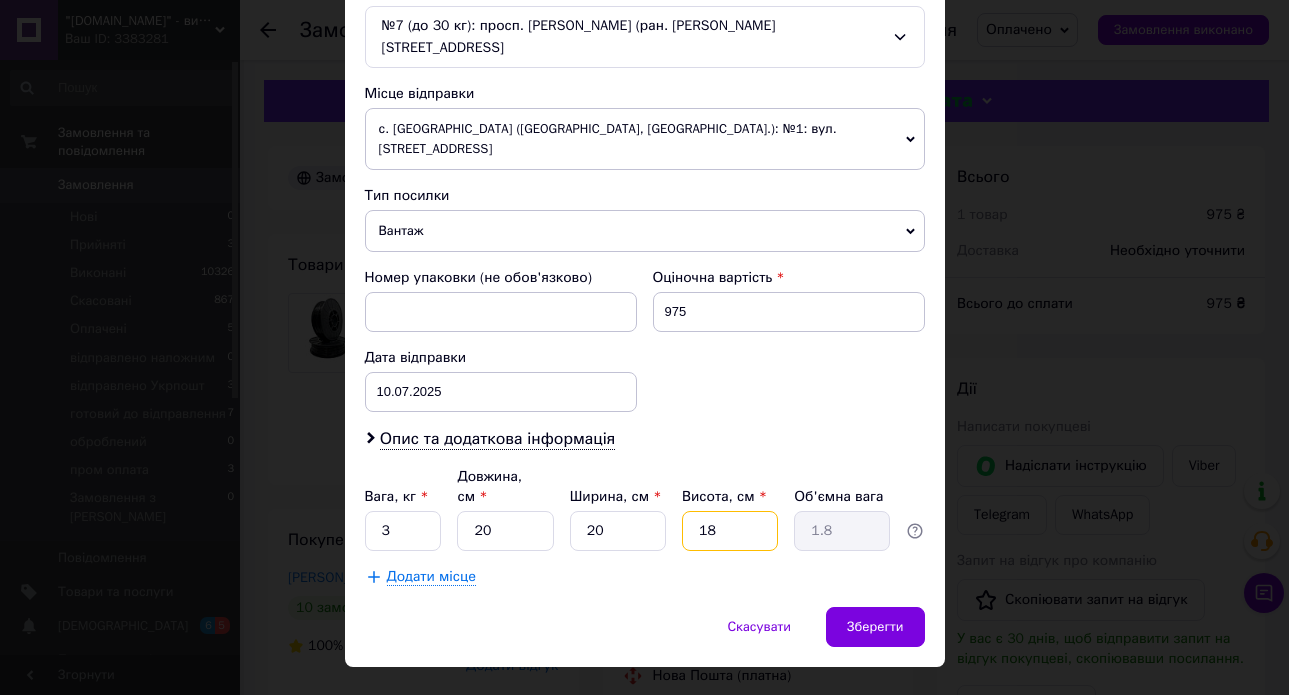 type on "18" 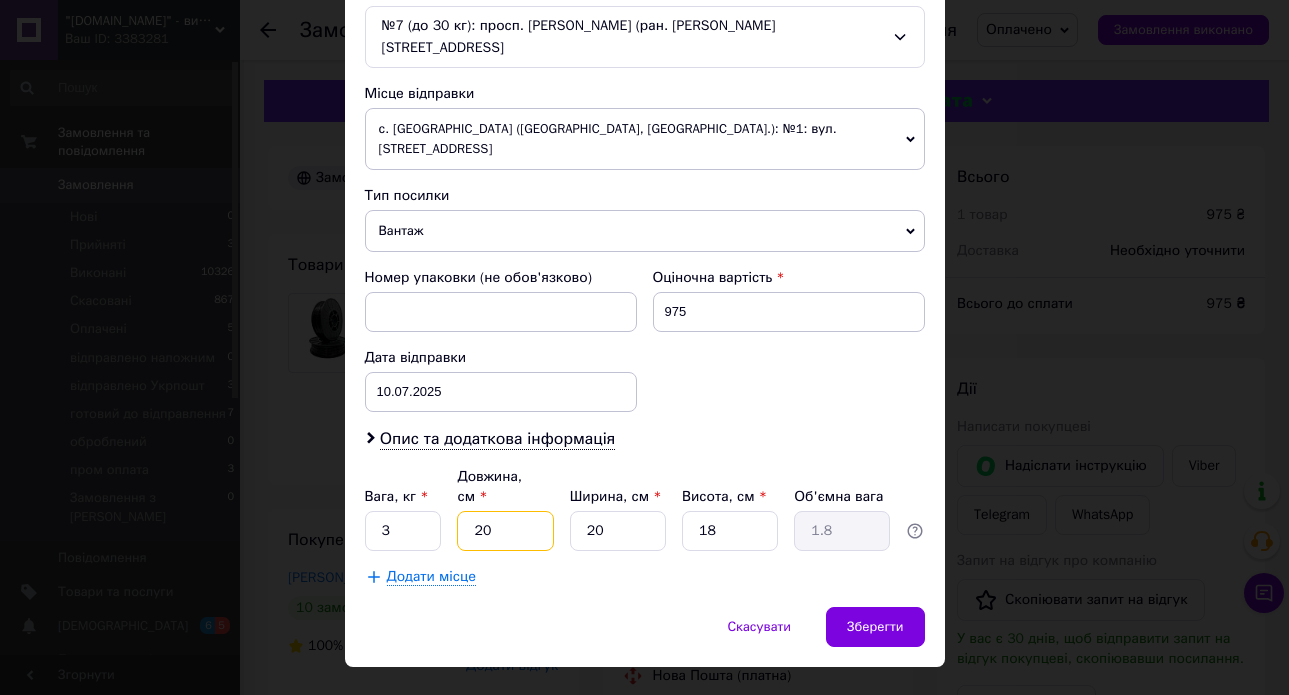 click on "20" at bounding box center (505, 531) 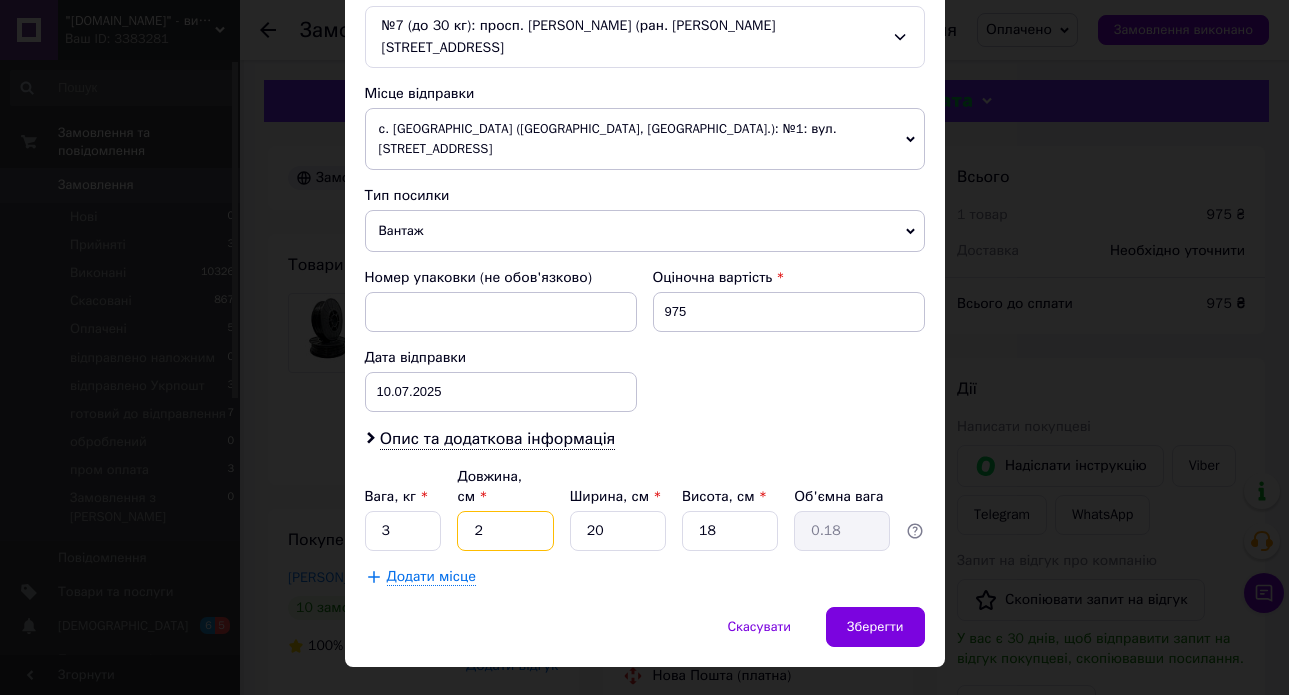 type on "21" 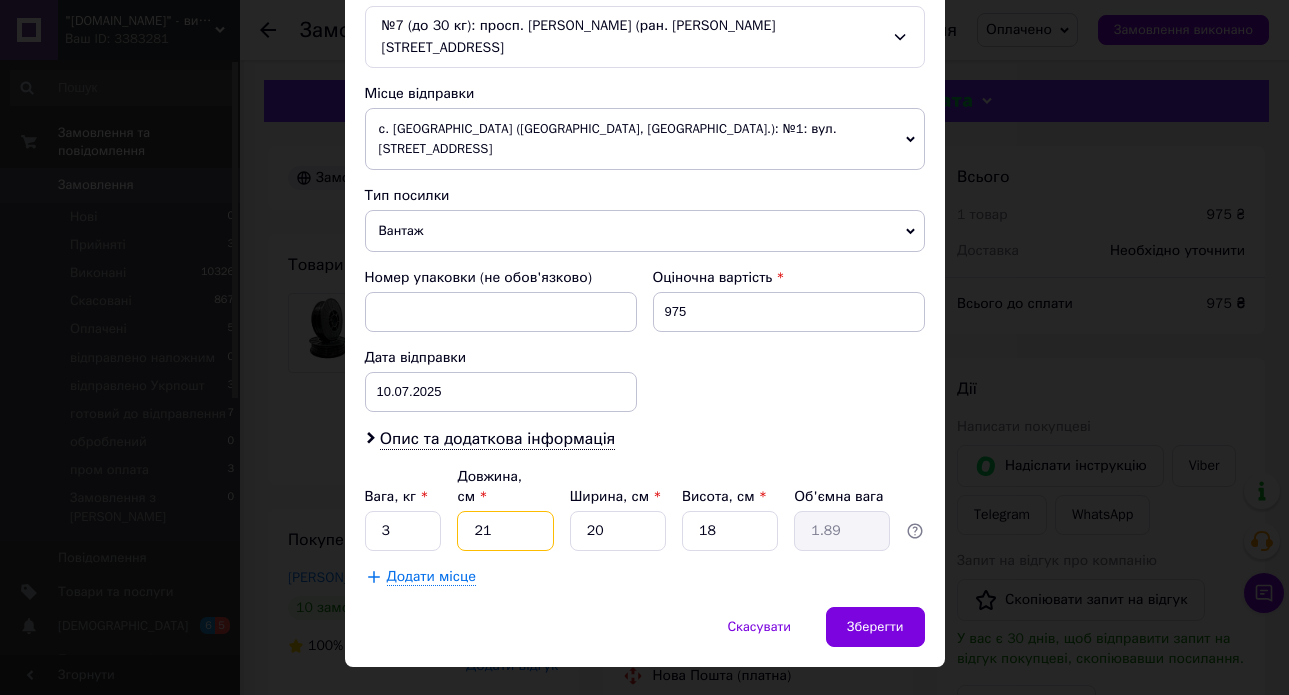 type on "21" 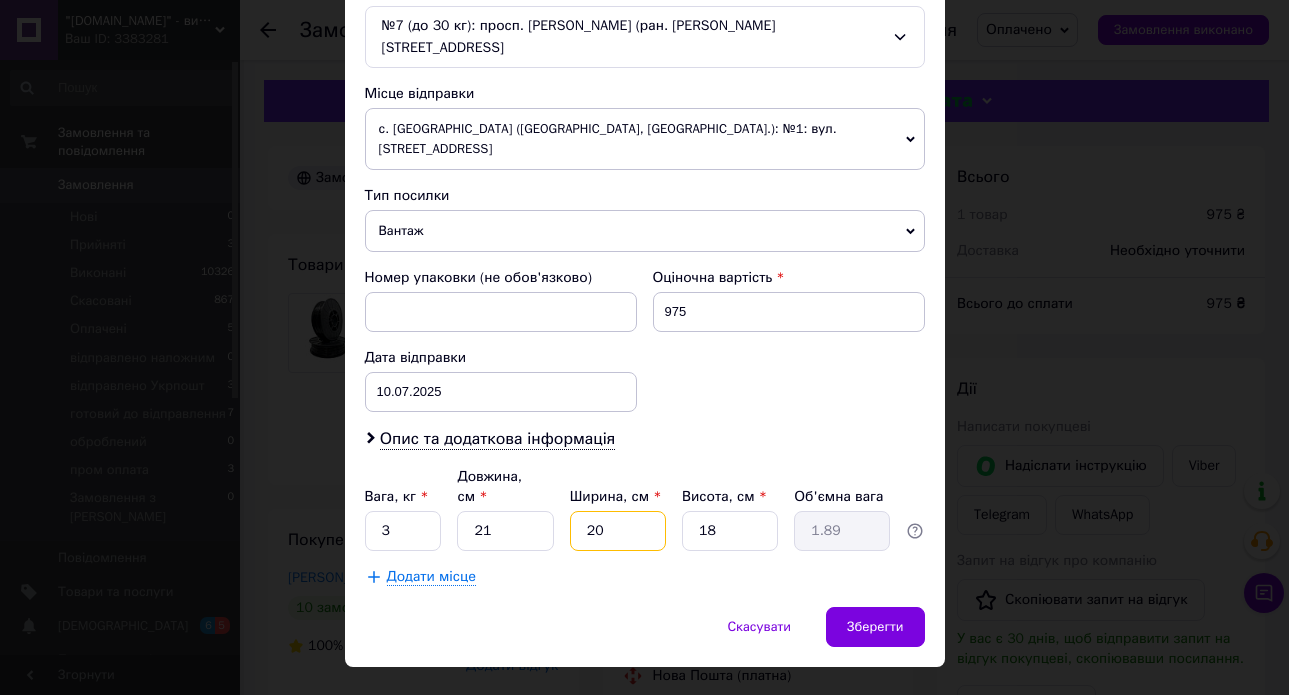 click on "20" at bounding box center (618, 531) 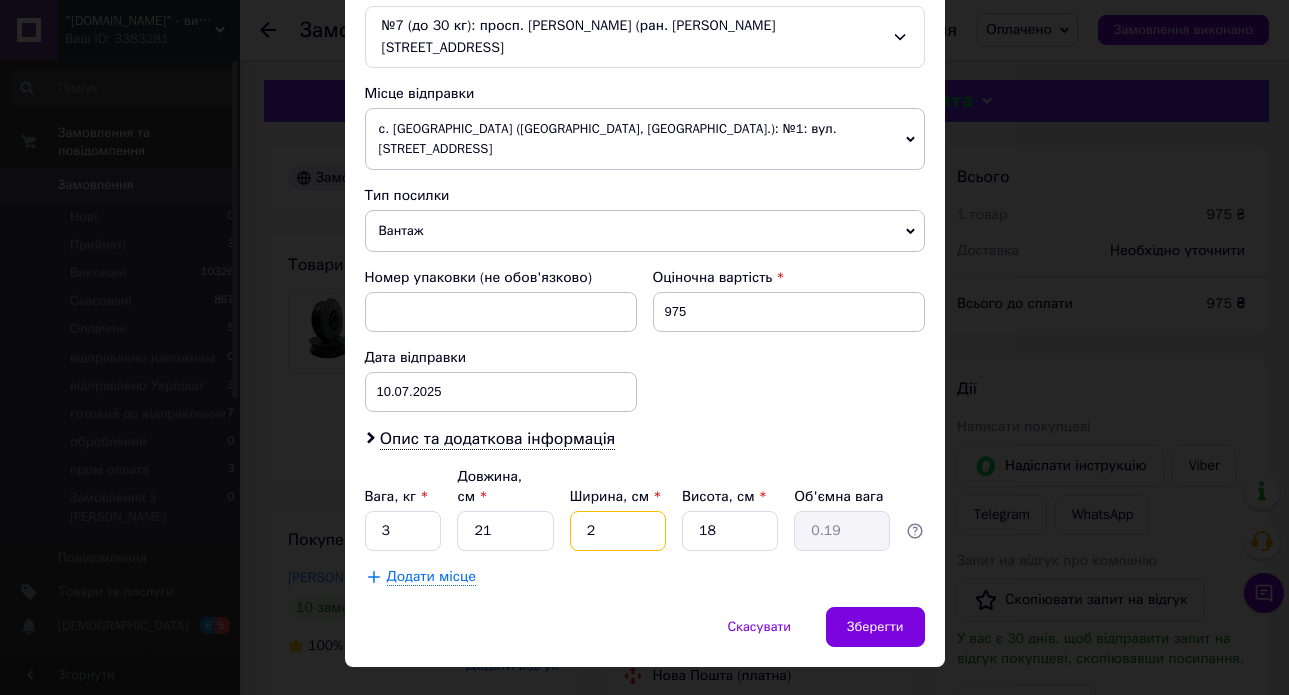 type on "21" 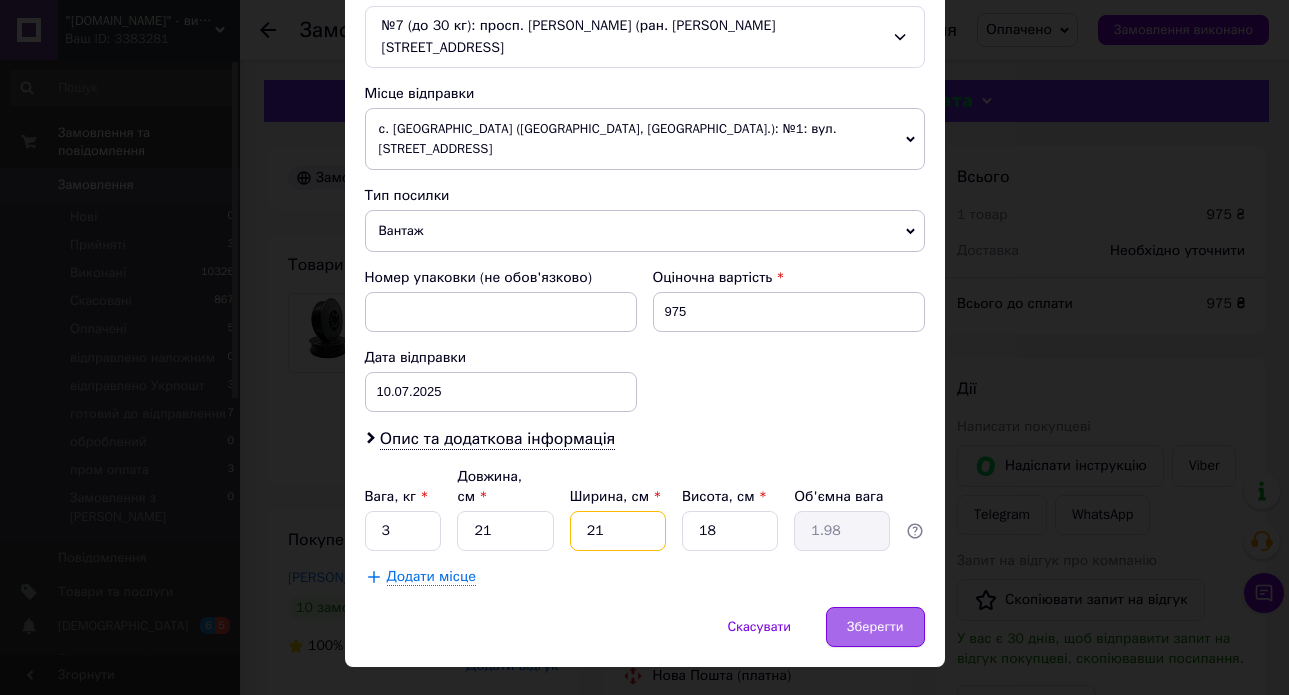 type on "21" 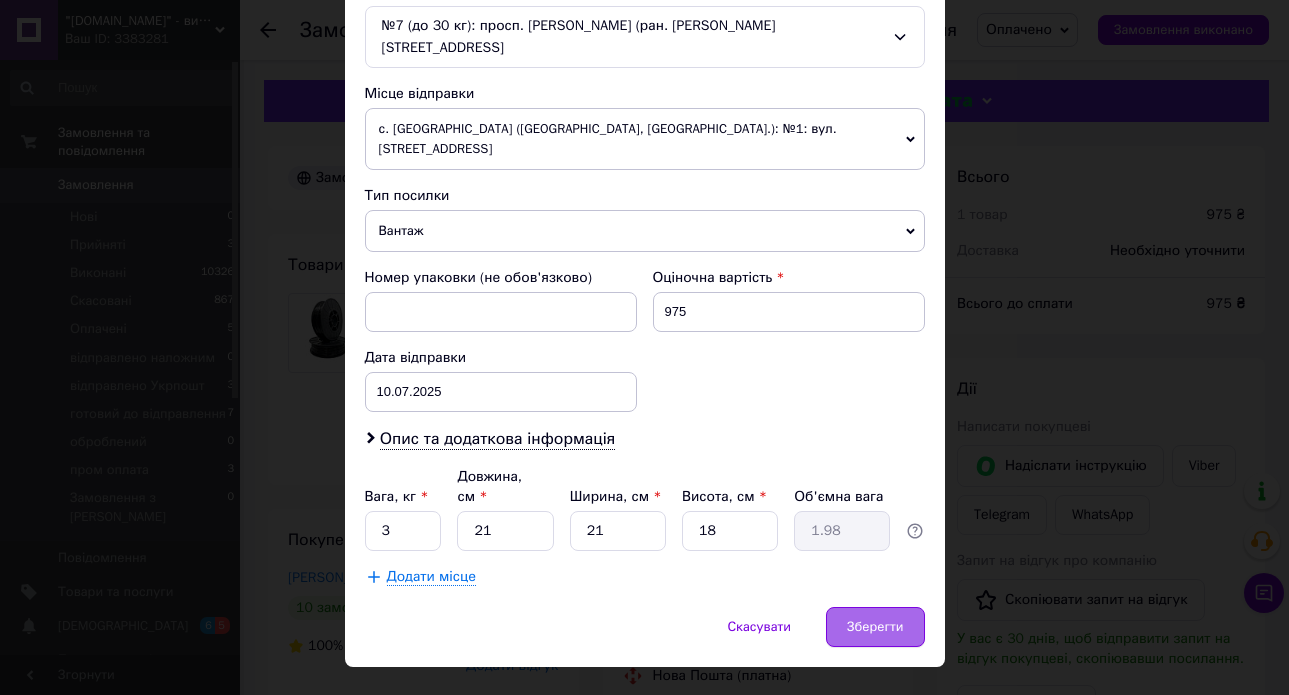 click on "Зберегти" at bounding box center [875, 627] 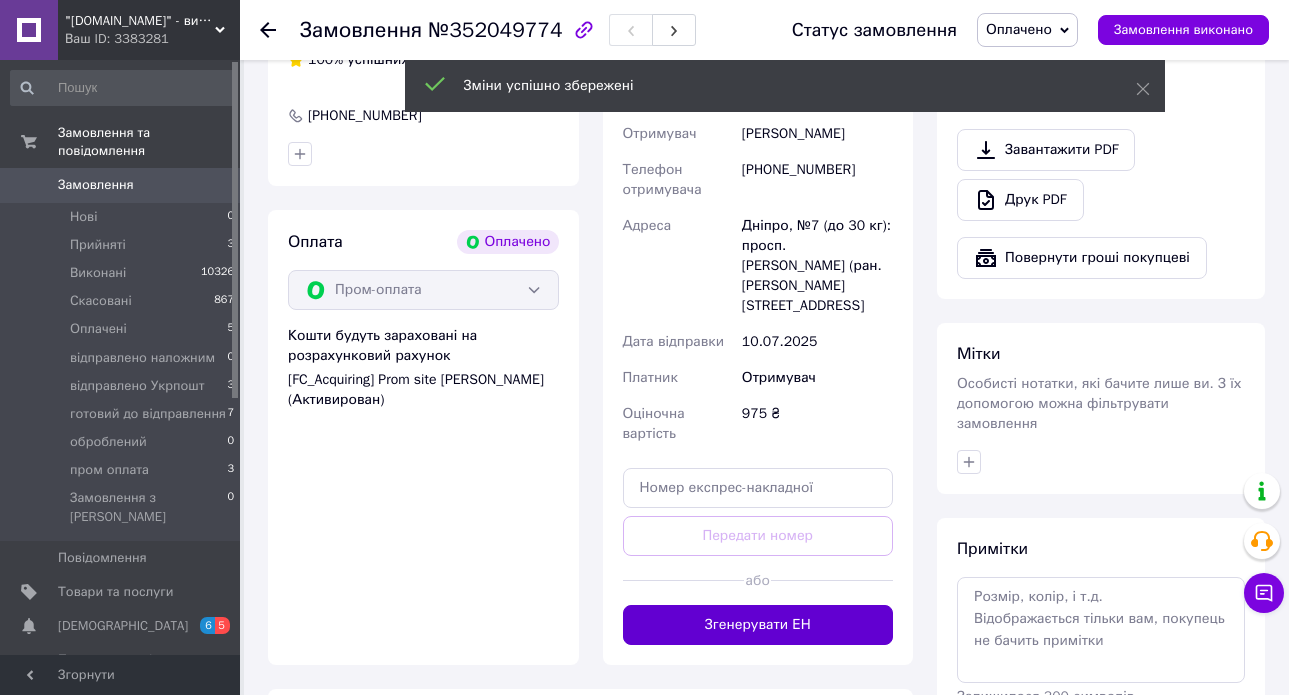 scroll, scrollTop: 603, scrollLeft: 0, axis: vertical 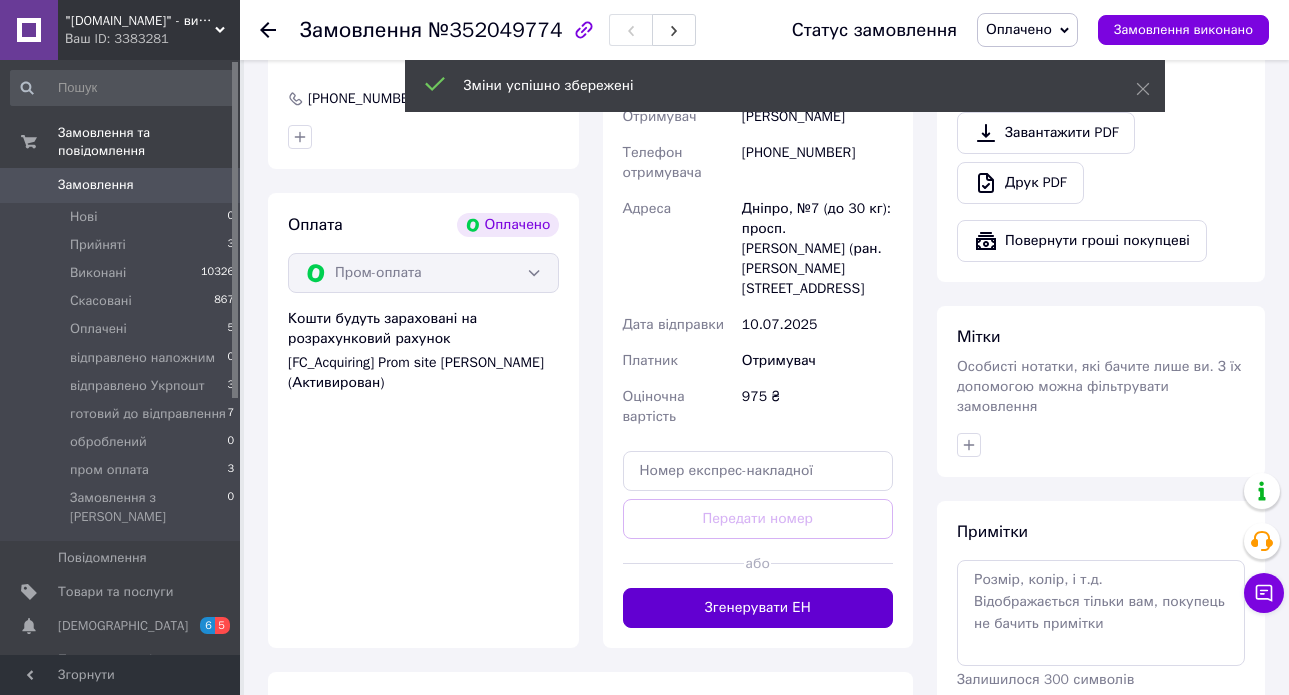 click on "Згенерувати ЕН" at bounding box center [758, 608] 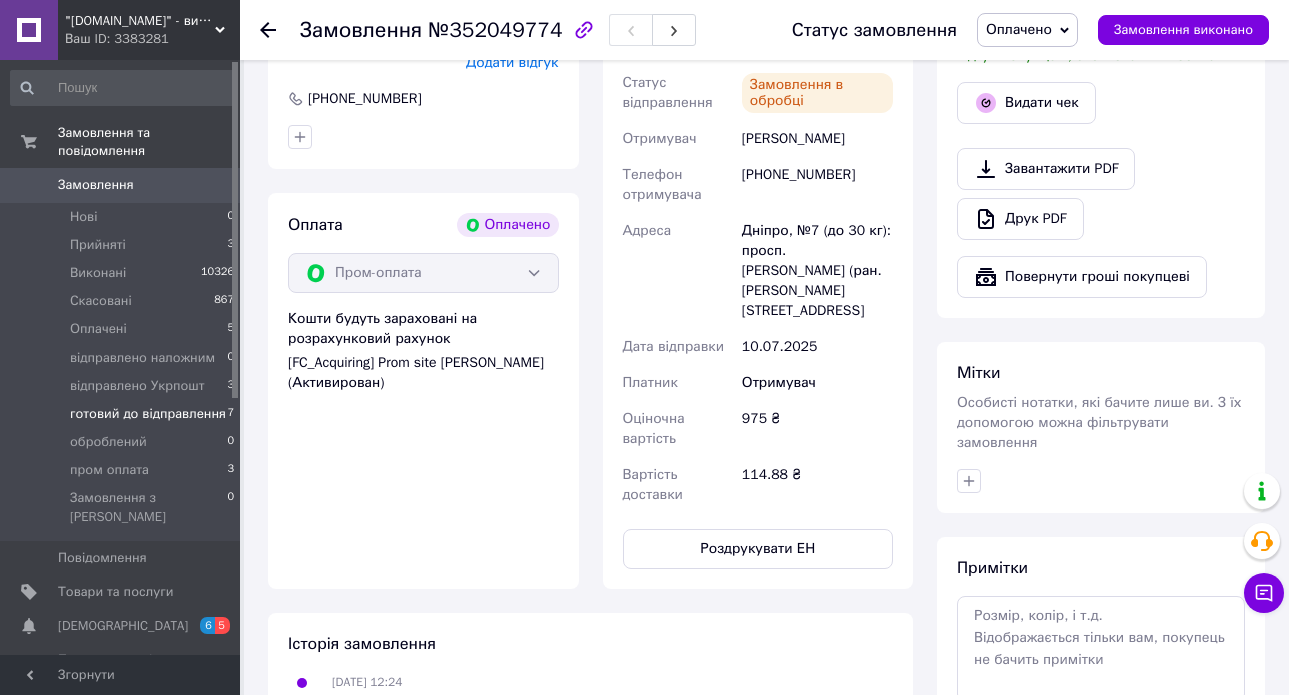 click on "готовий до відправлення" at bounding box center [148, 414] 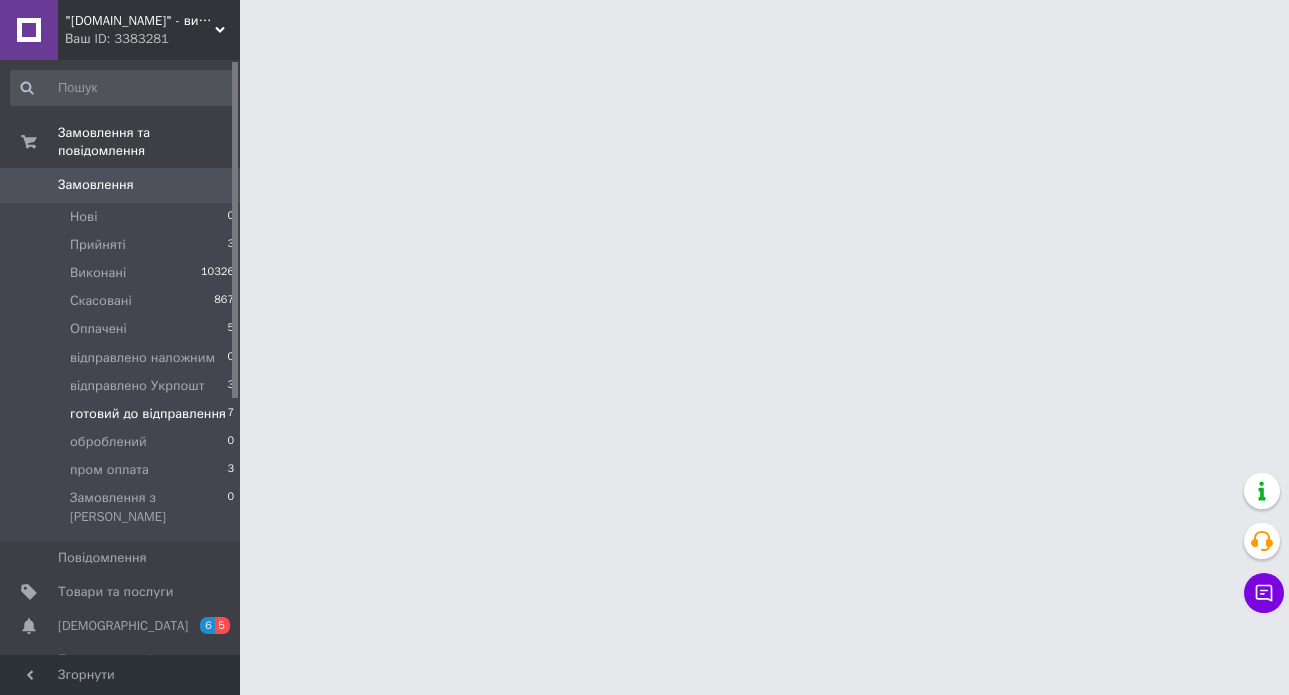 scroll, scrollTop: 0, scrollLeft: 0, axis: both 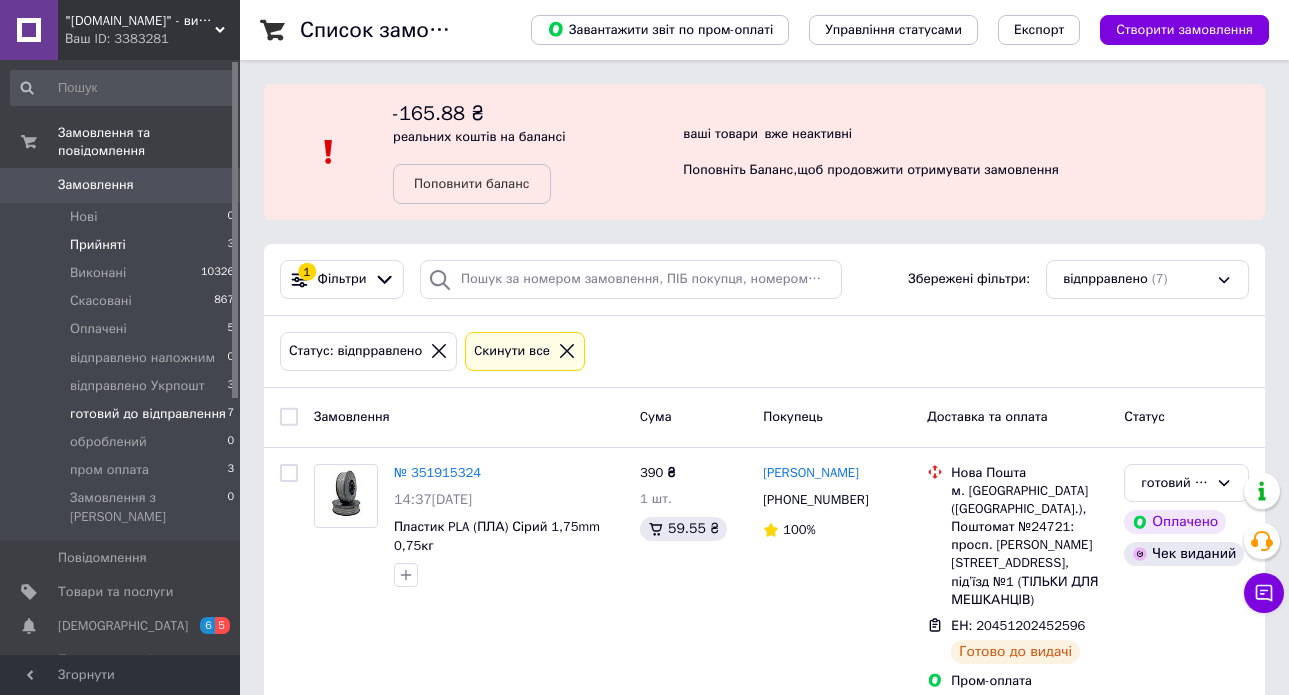 click on "Прийняті 3" at bounding box center [123, 245] 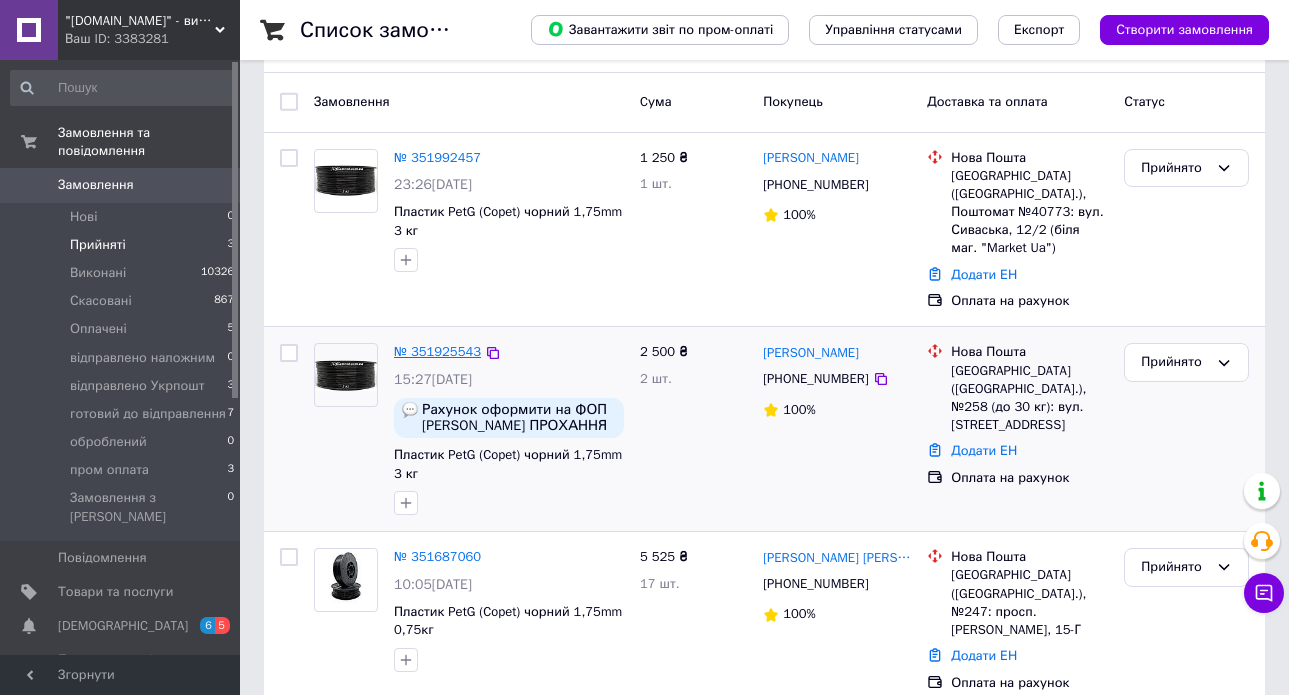 click on "№ 351925543" at bounding box center (437, 351) 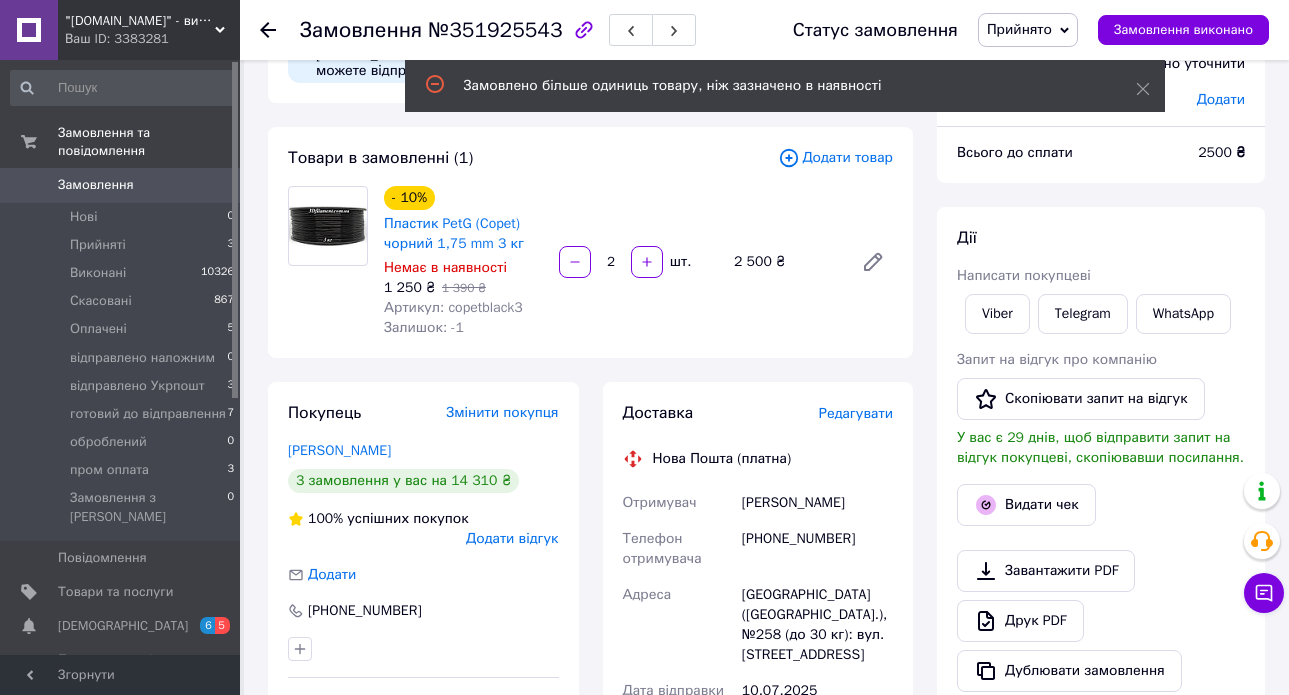 scroll, scrollTop: 0, scrollLeft: 0, axis: both 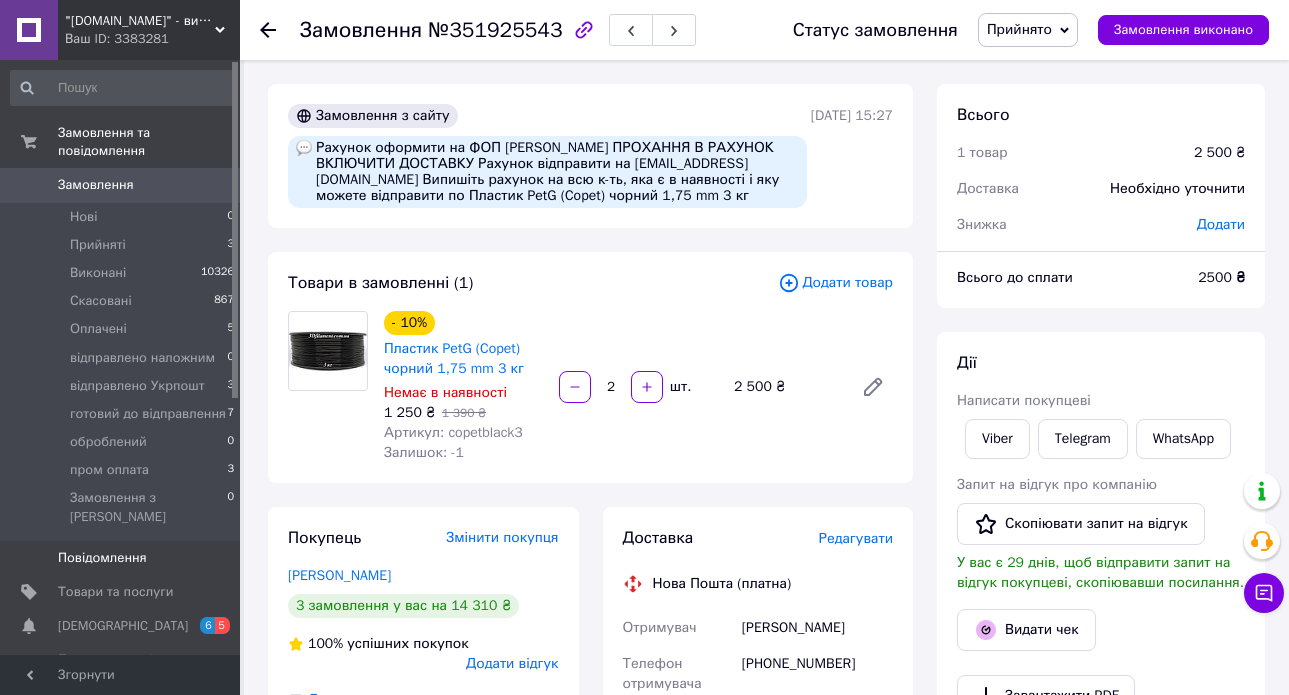 click on "Повідомлення 0" at bounding box center (123, 558) 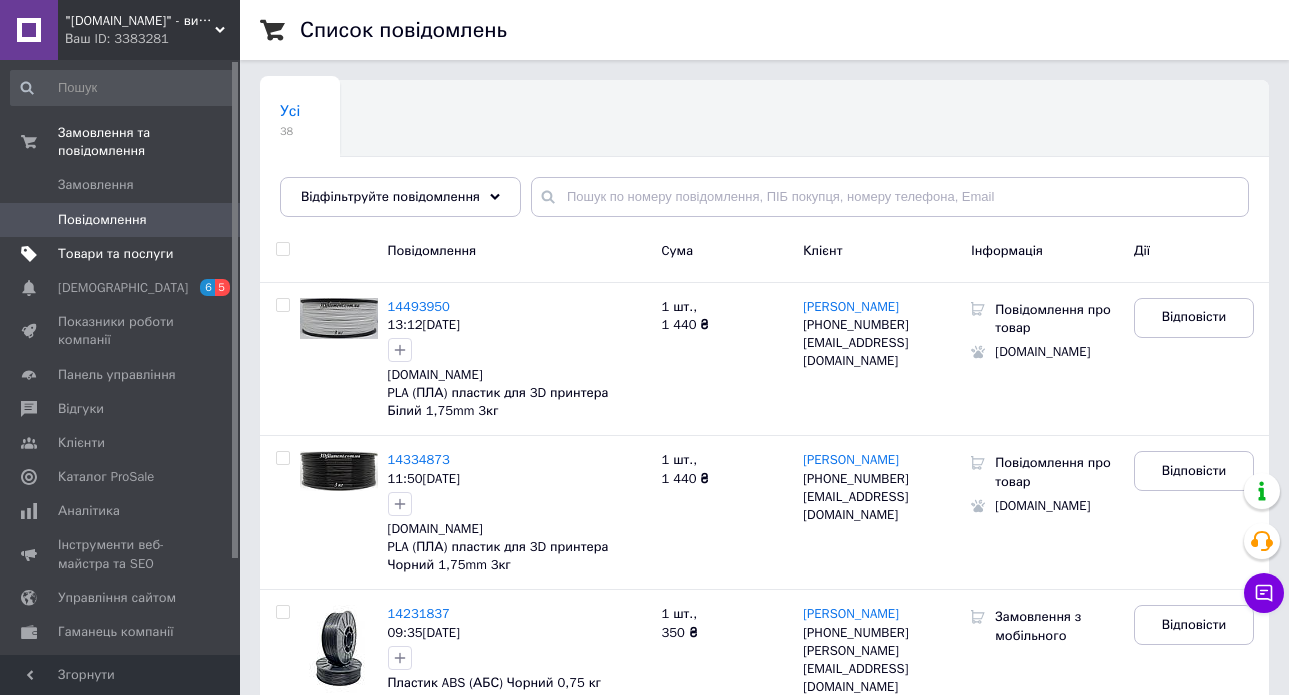 click on "Товари та послуги" at bounding box center [115, 254] 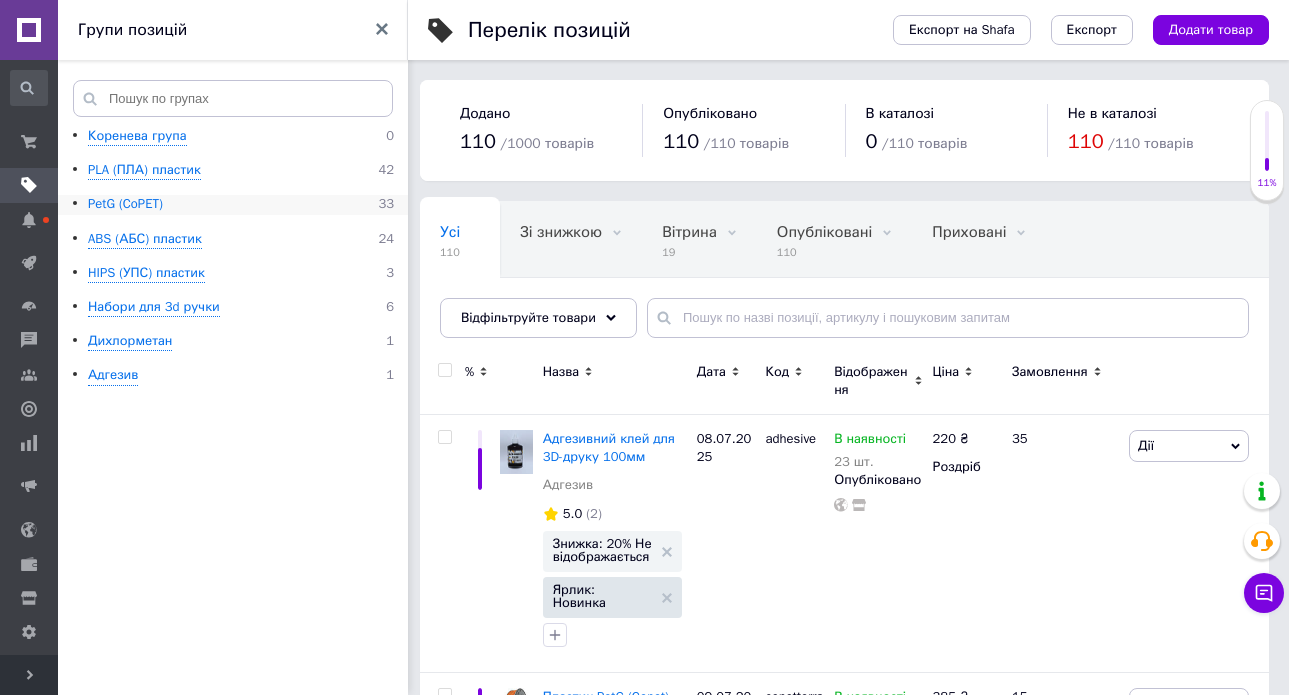 click on "PetG (CoPET)" at bounding box center (125, 204) 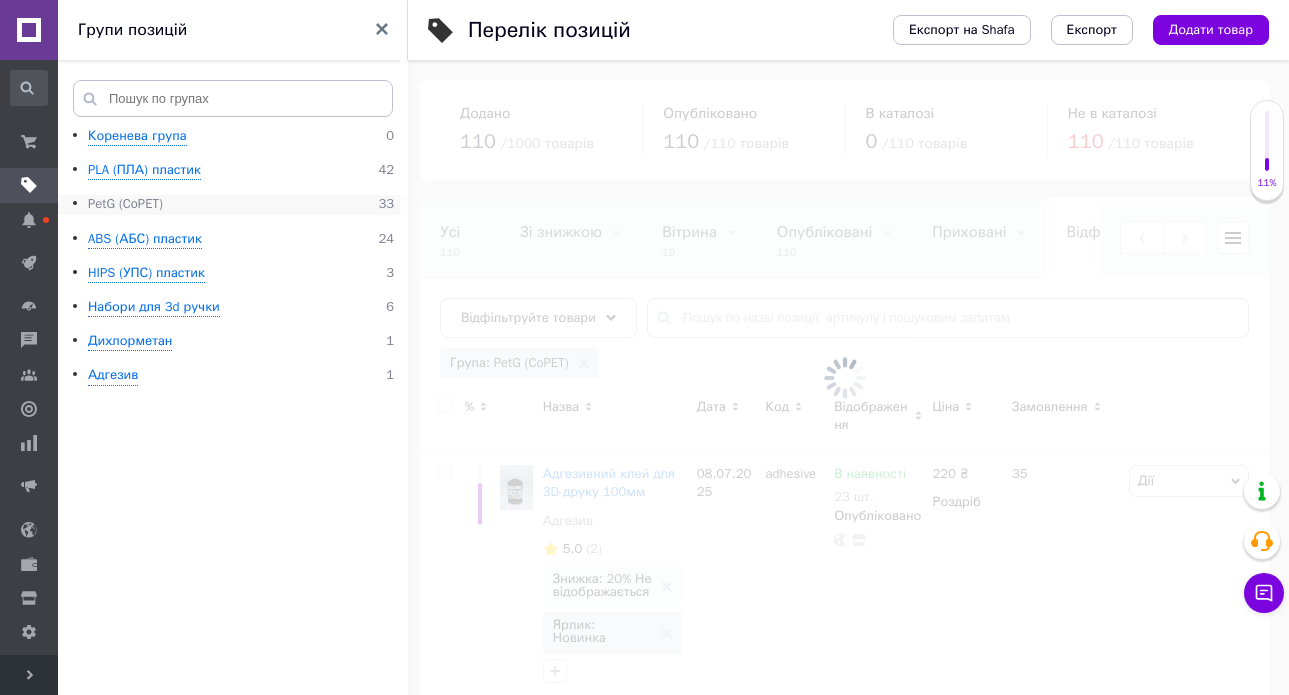 scroll, scrollTop: 0, scrollLeft: 231, axis: horizontal 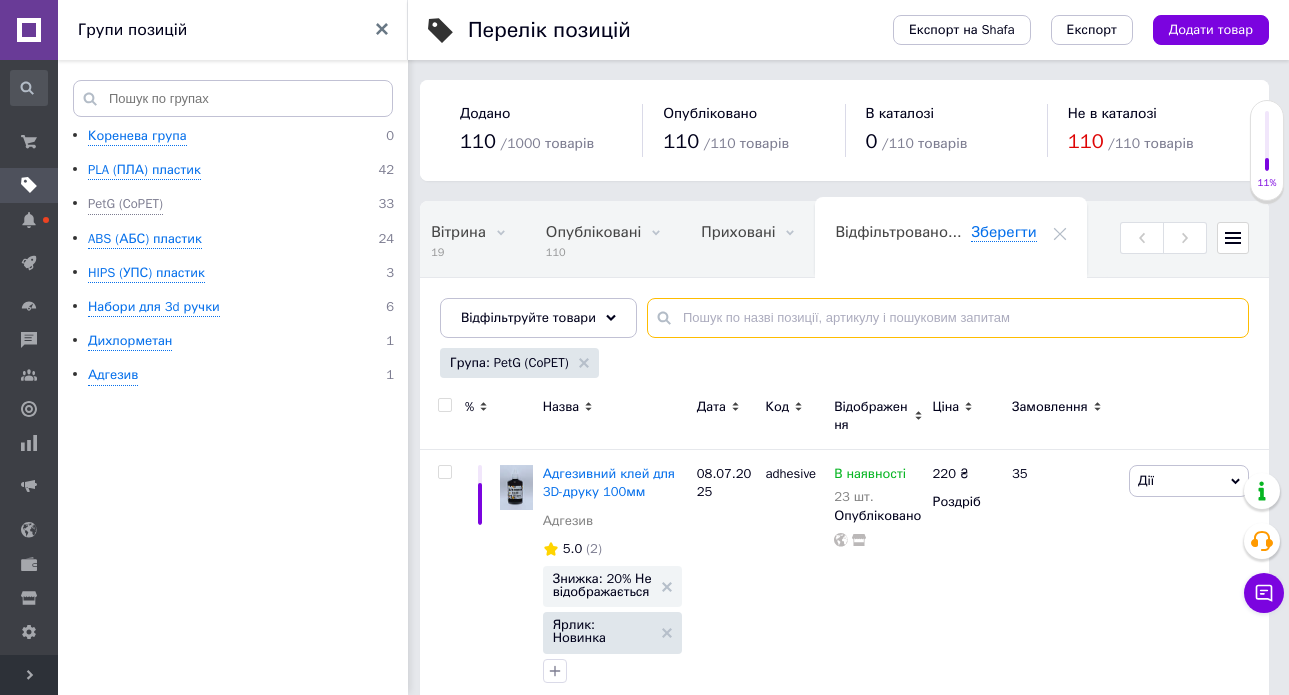 click at bounding box center (948, 318) 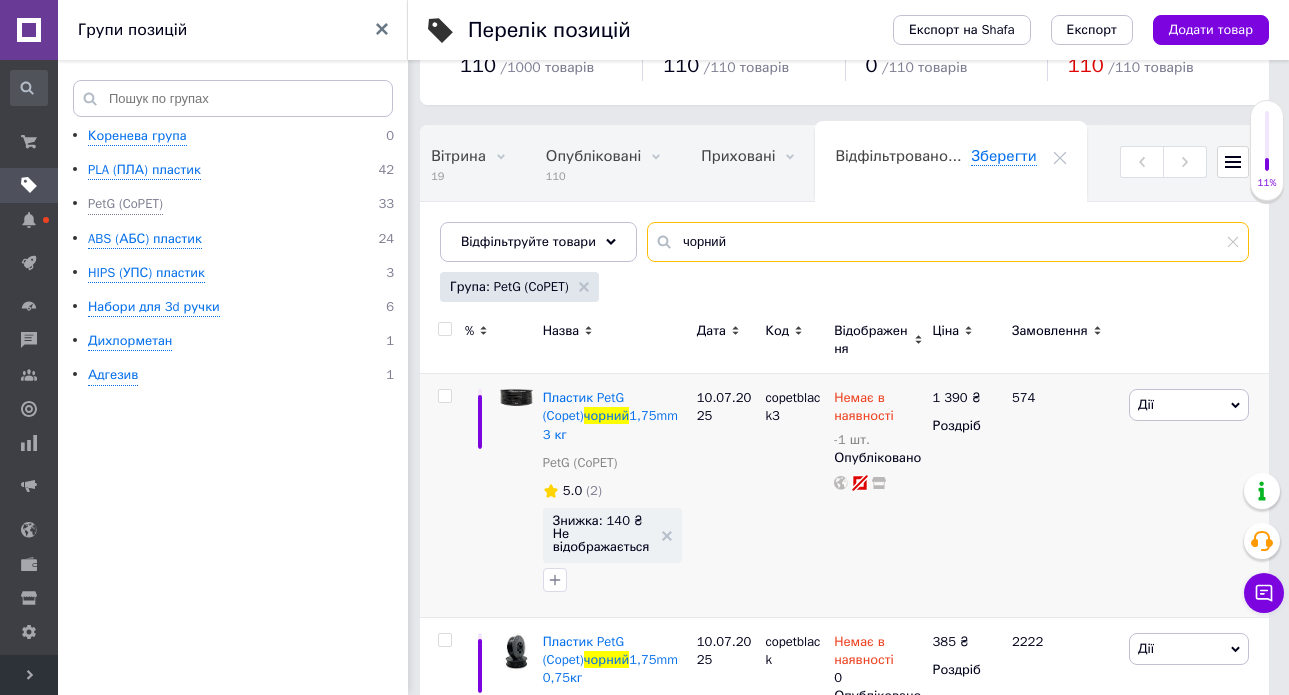 scroll, scrollTop: 82, scrollLeft: 0, axis: vertical 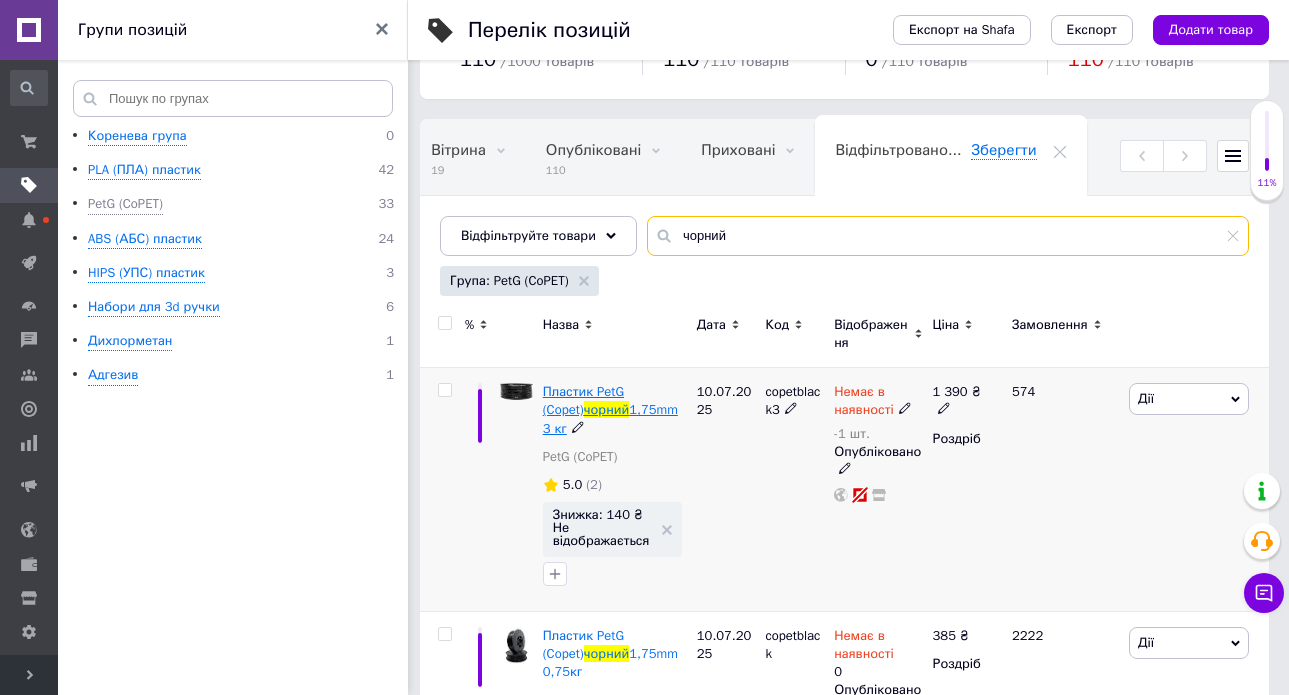 type on "чорний" 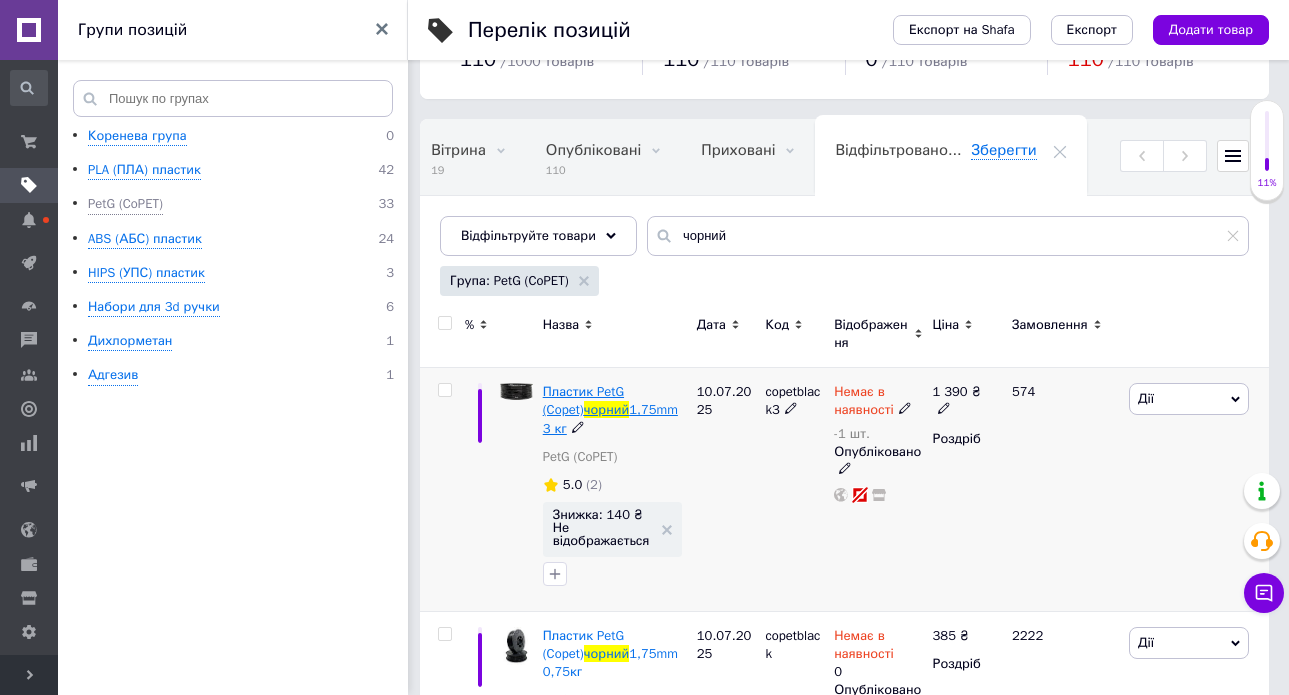 click on "Пластик PetG (Copet)" at bounding box center [583, 400] 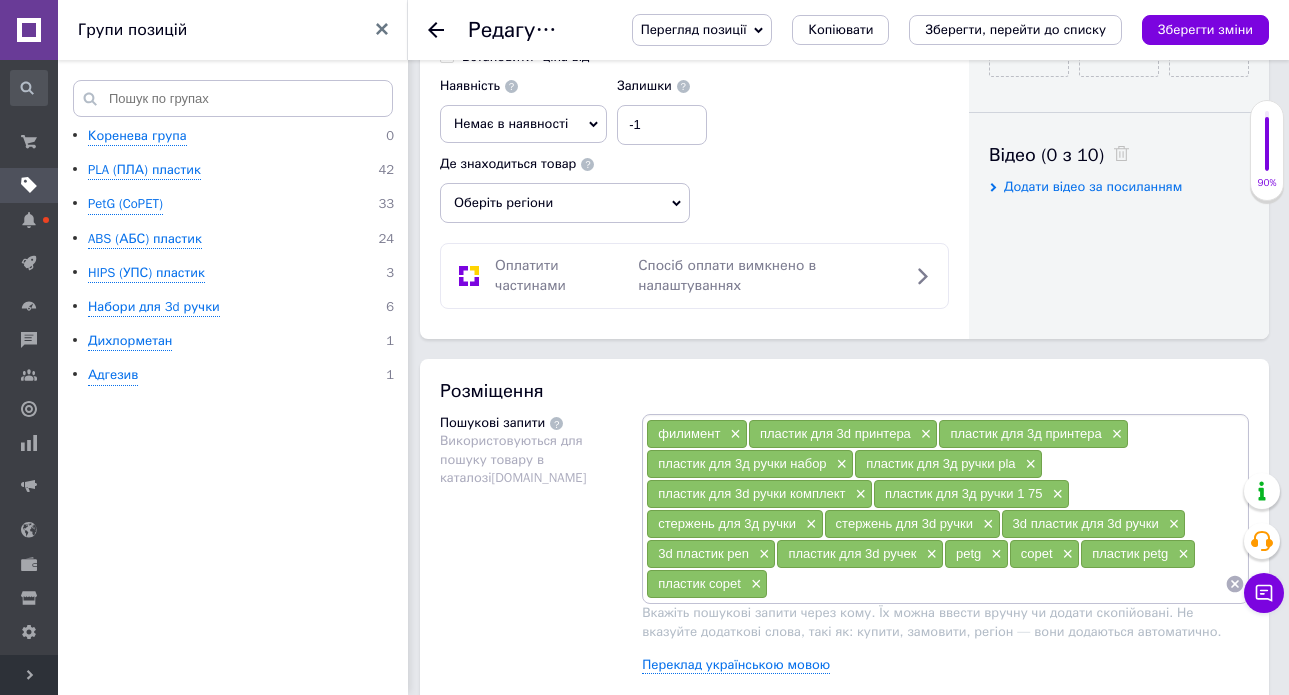 scroll, scrollTop: 972, scrollLeft: 0, axis: vertical 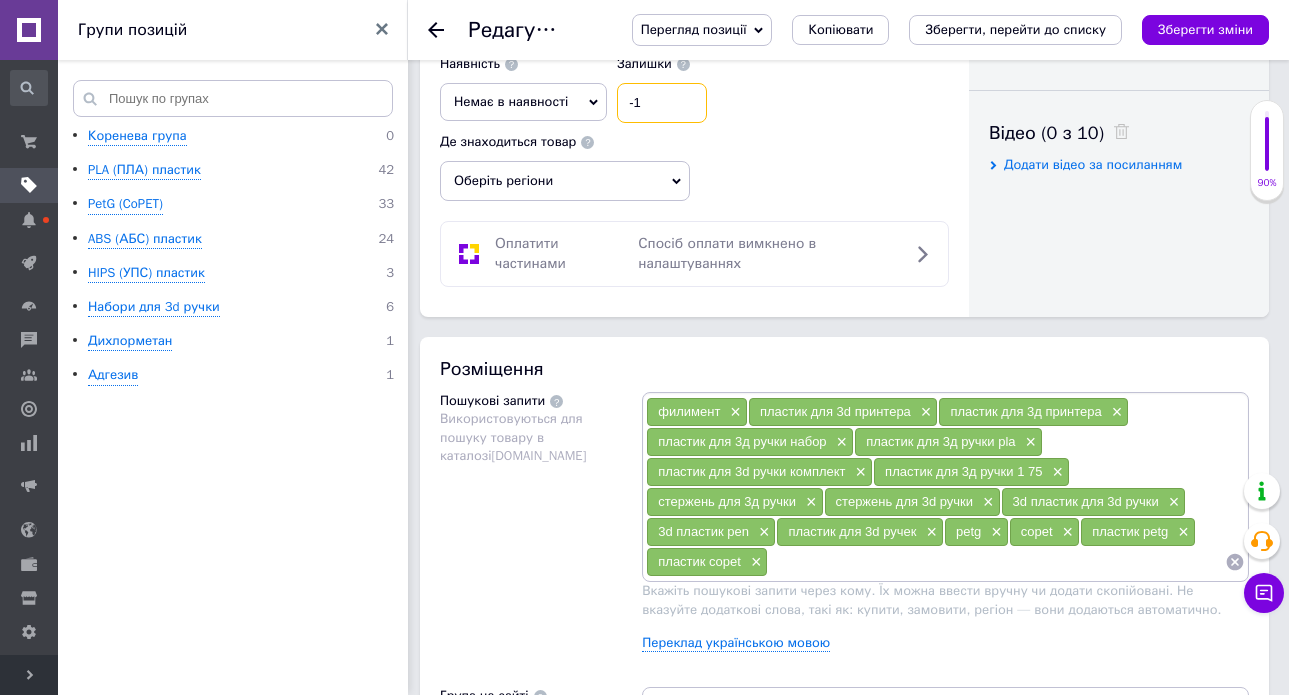 click on "-1" at bounding box center (662, 103) 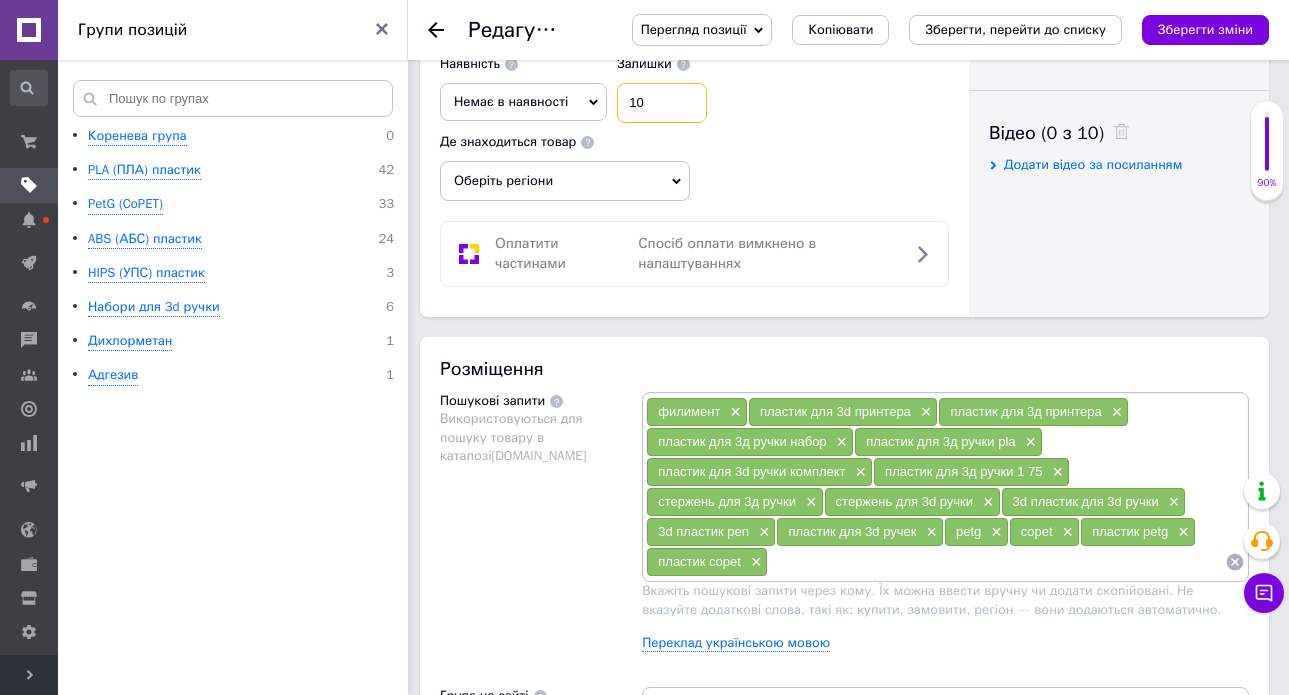 type on "10" 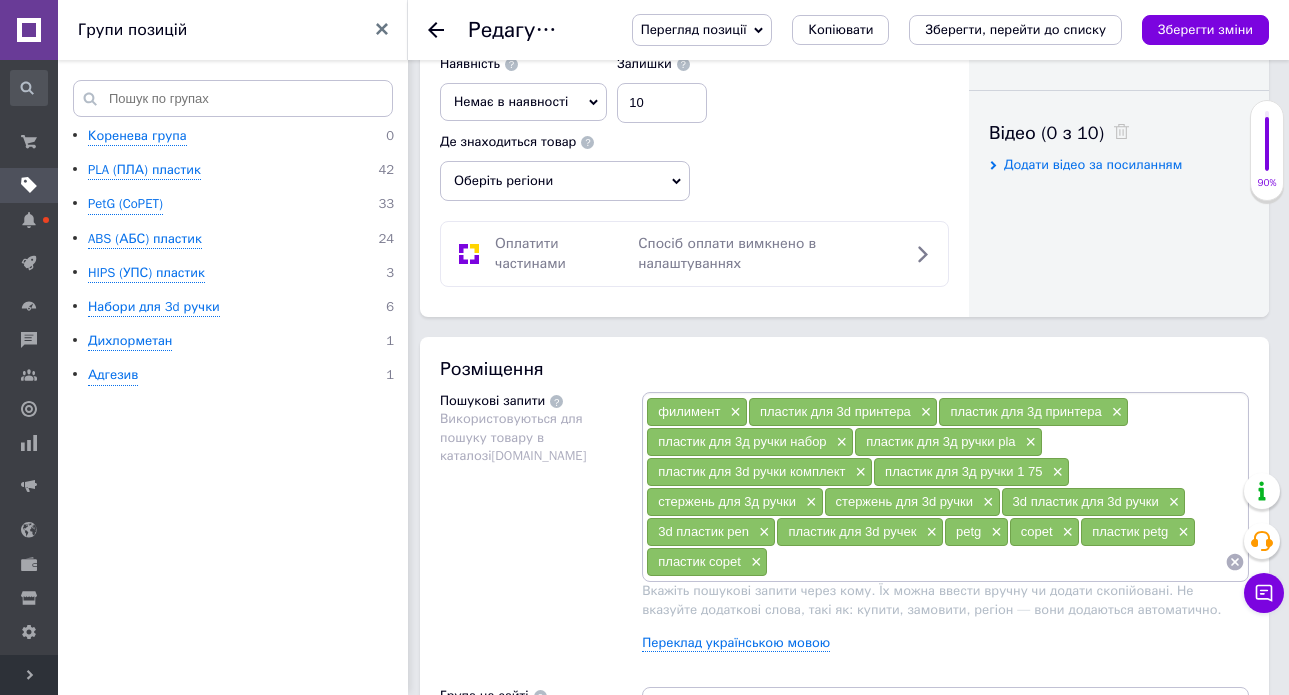 click on "Немає в наявності" at bounding box center [523, 102] 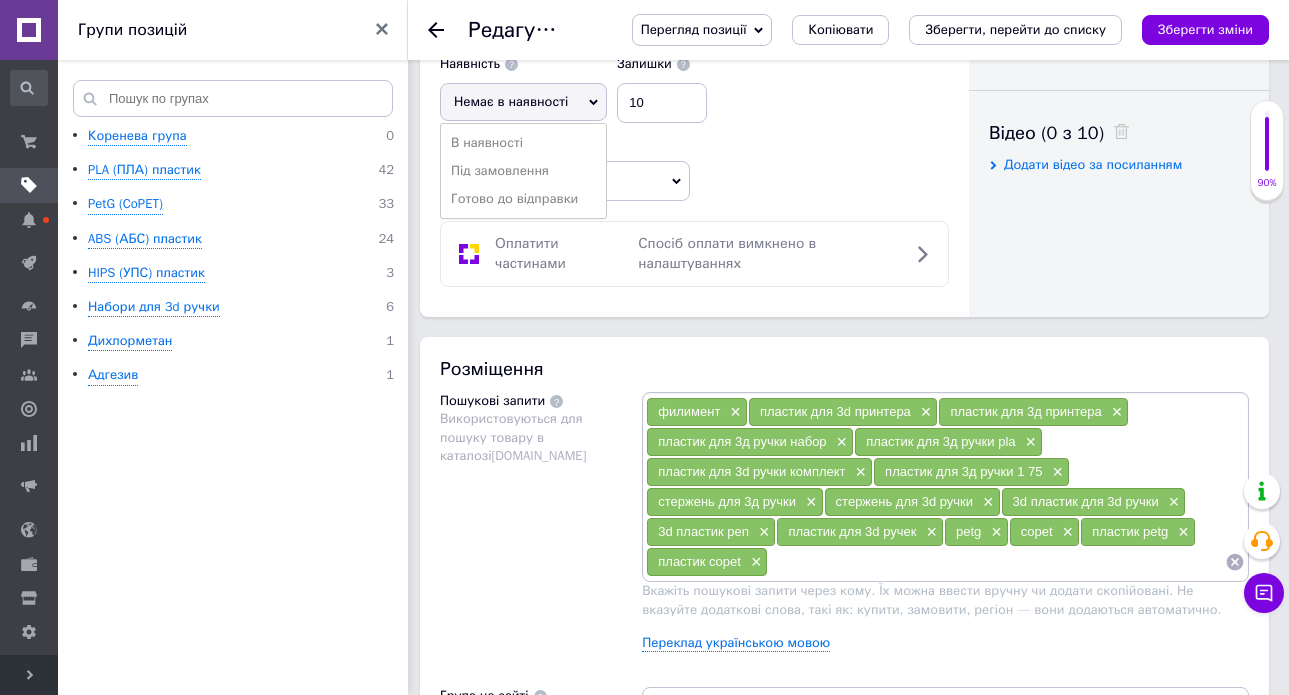 click on "В наявності Під замовлення Готово до відправки" at bounding box center (523, 171) 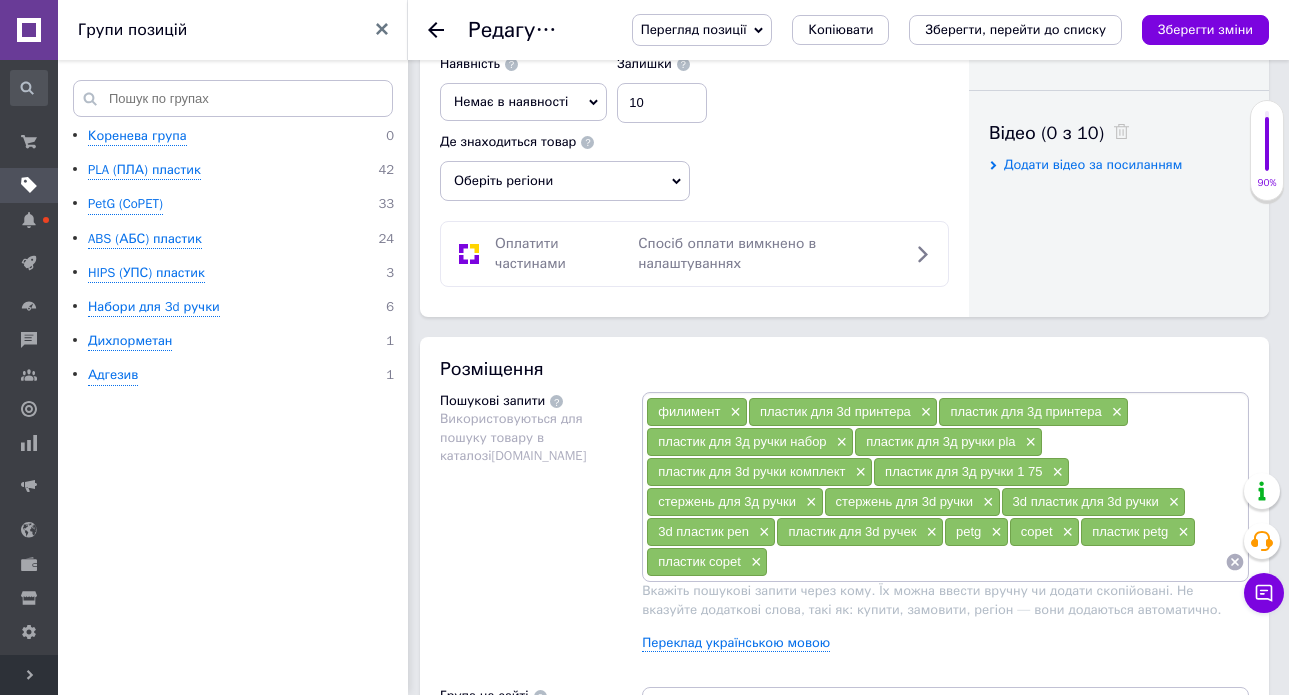 click on "Немає в наявності" at bounding box center (511, 101) 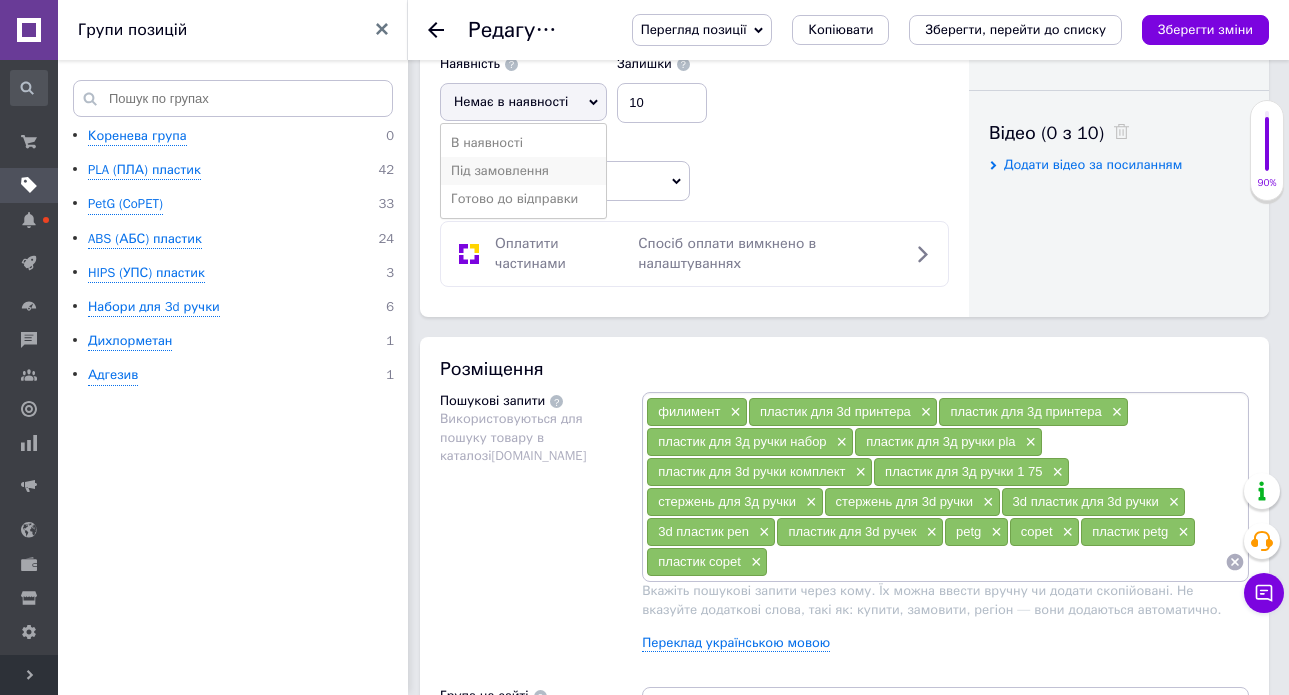 click on "Під замовлення" at bounding box center [523, 171] 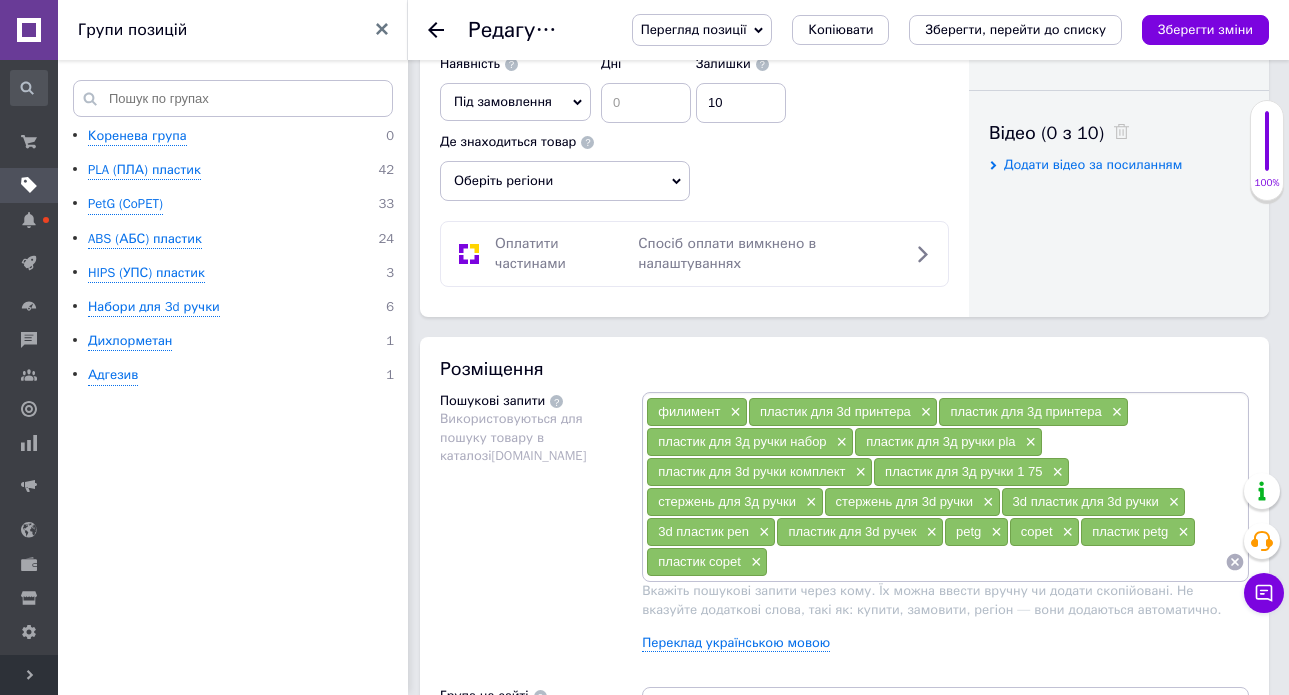 click on "Під замовлення" at bounding box center [515, 102] 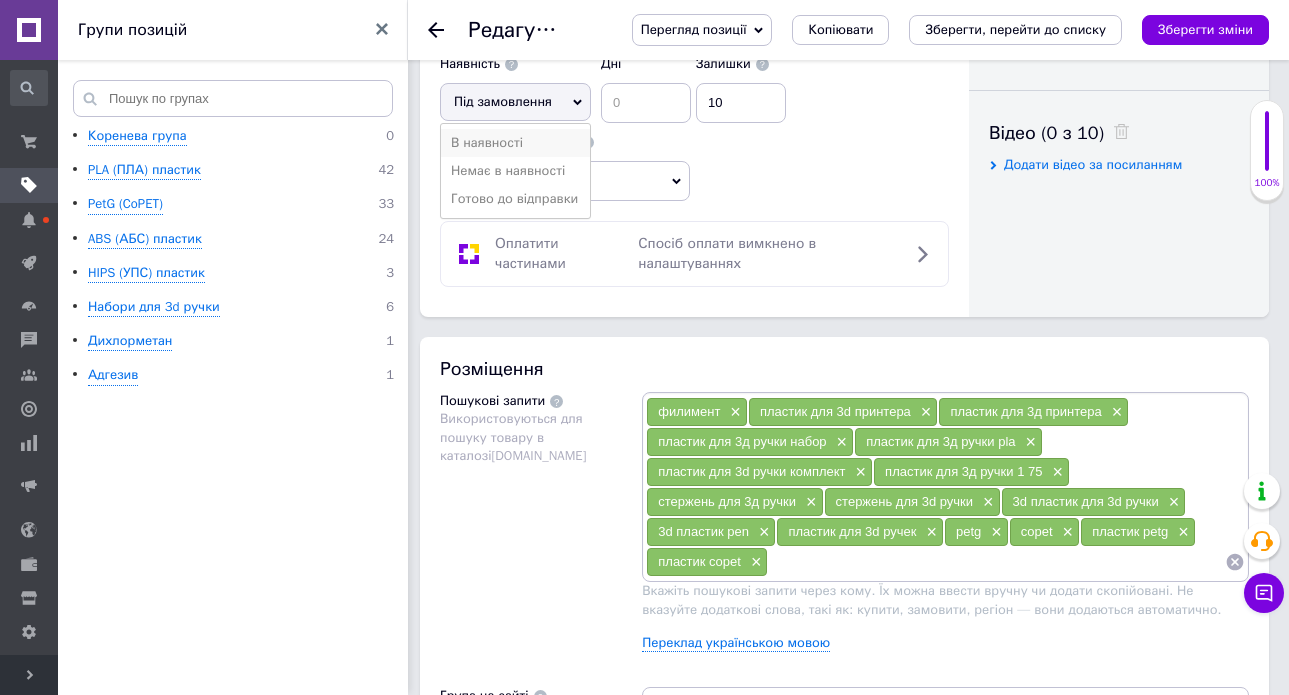click on "В наявності" at bounding box center [515, 143] 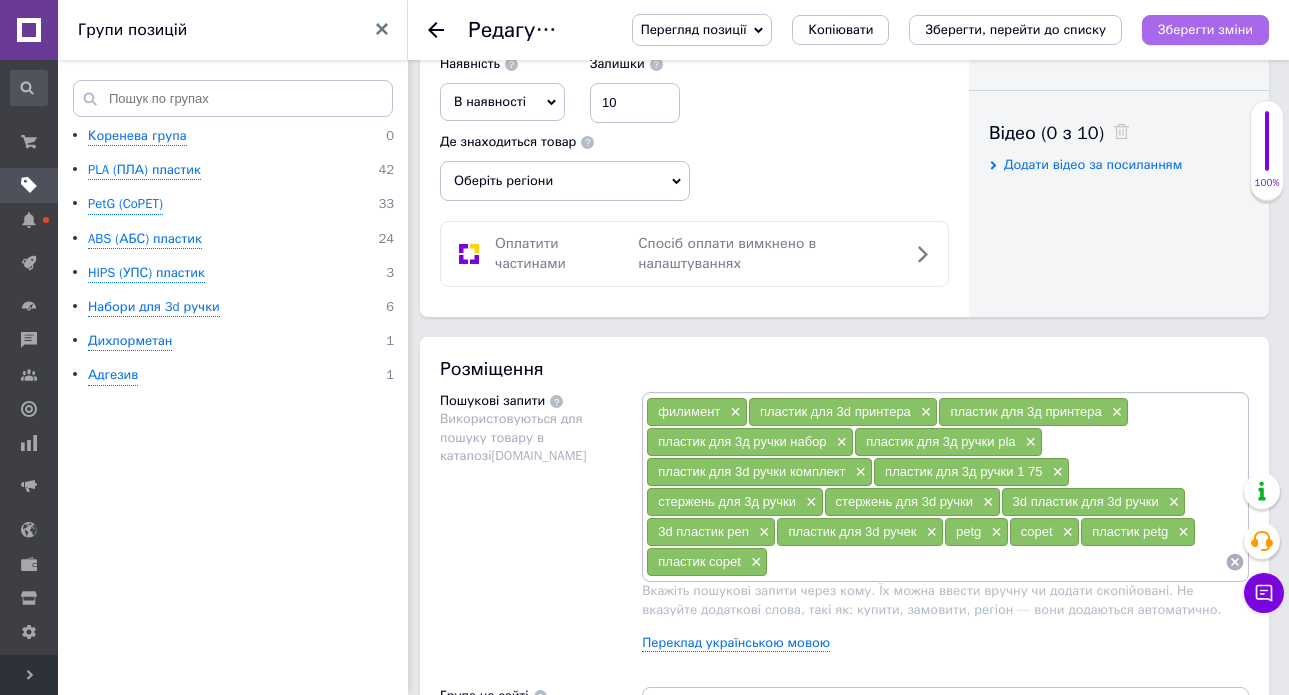 click on "Зберегти зміни" at bounding box center [1205, 29] 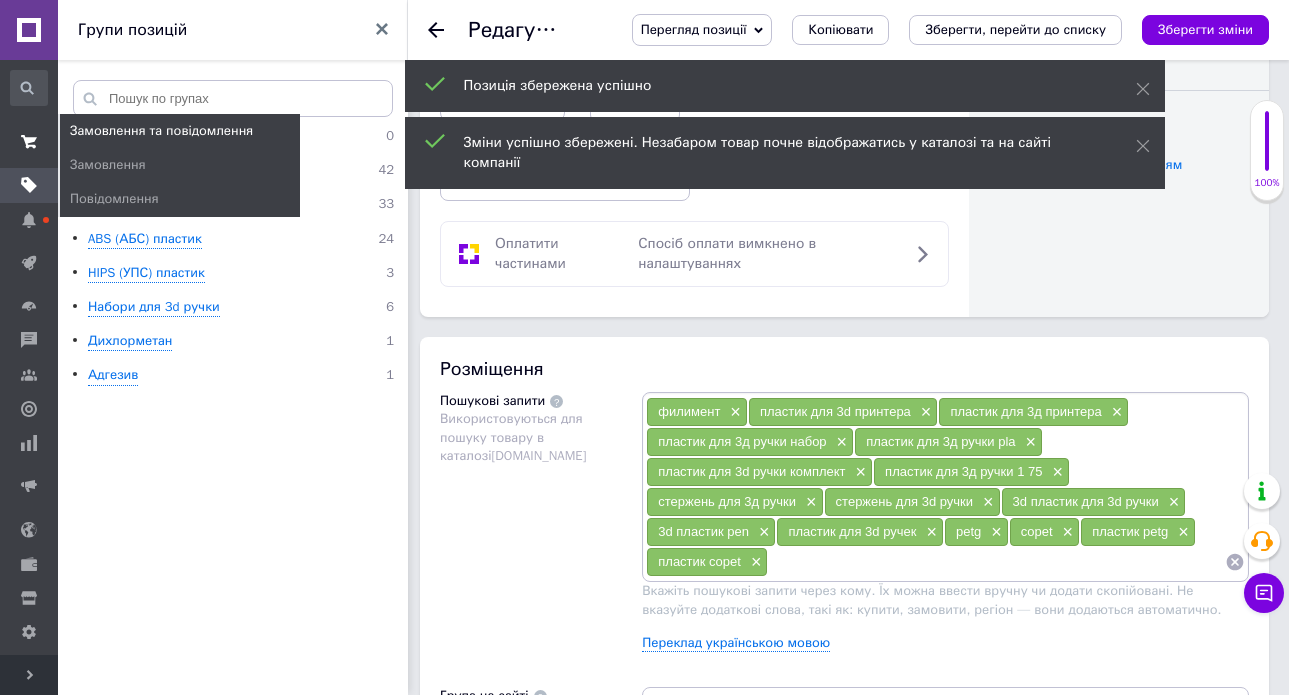 click at bounding box center [29, 142] 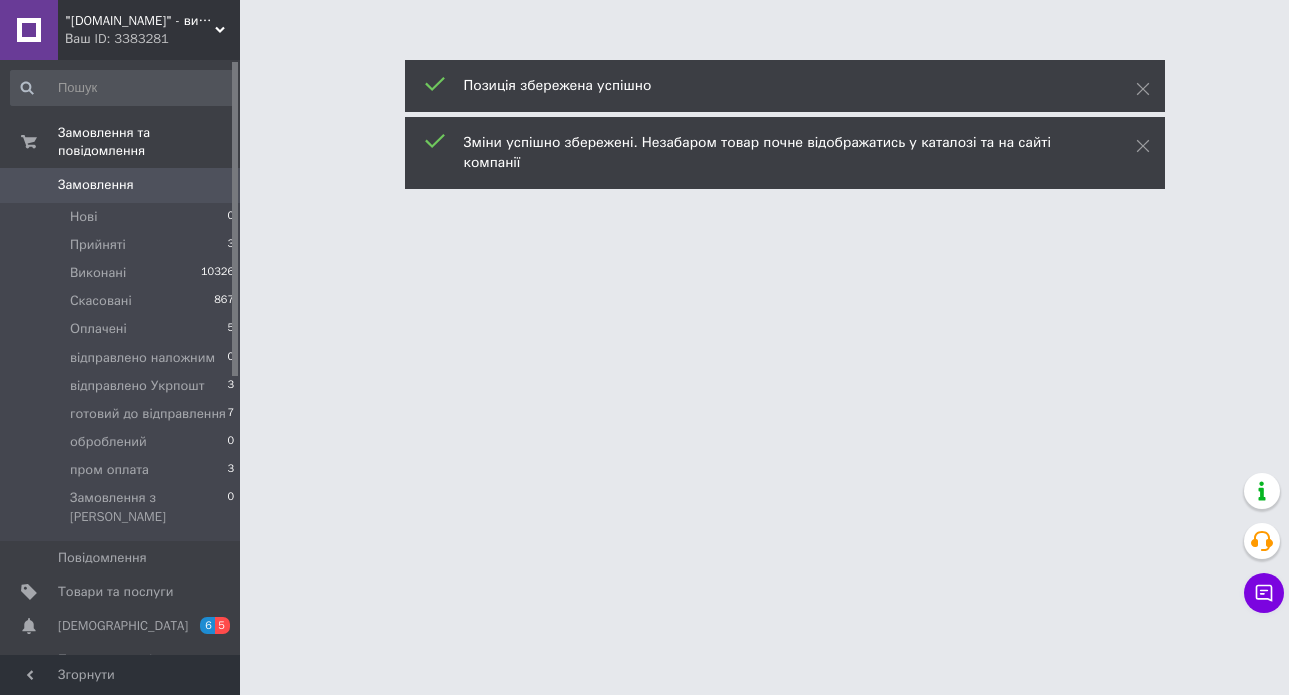 scroll, scrollTop: 0, scrollLeft: 0, axis: both 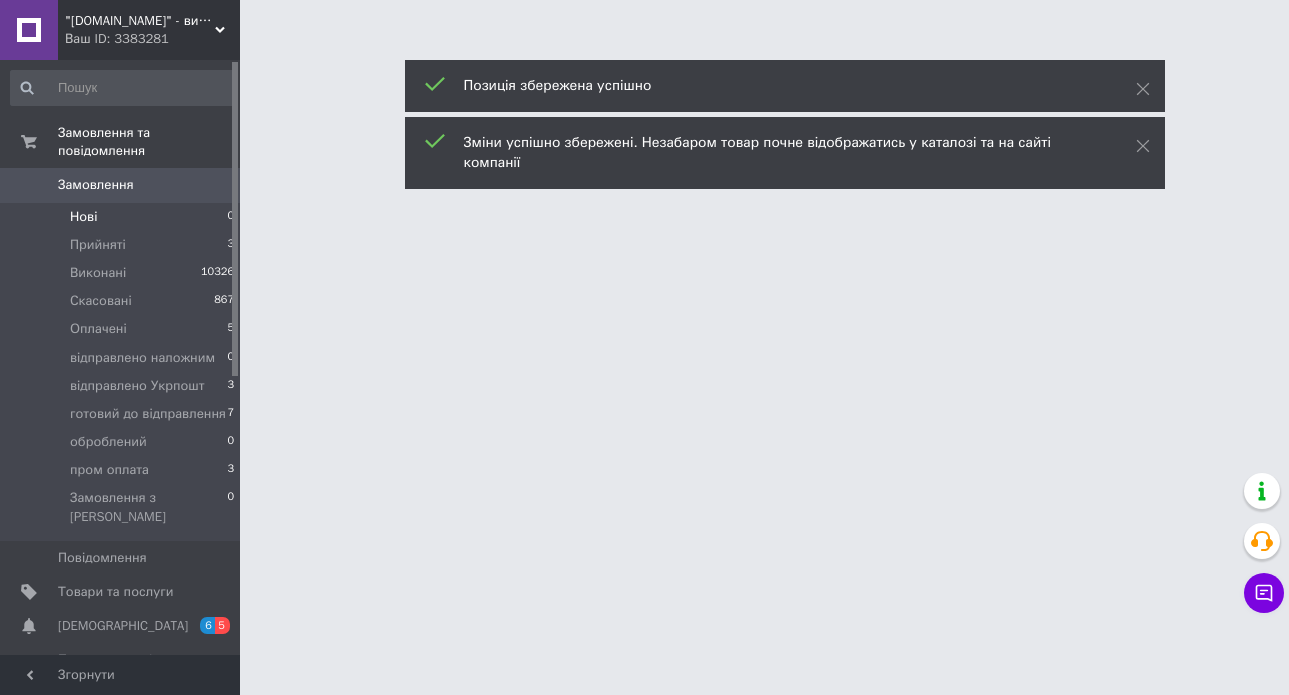 click on "Нові 0" at bounding box center (123, 217) 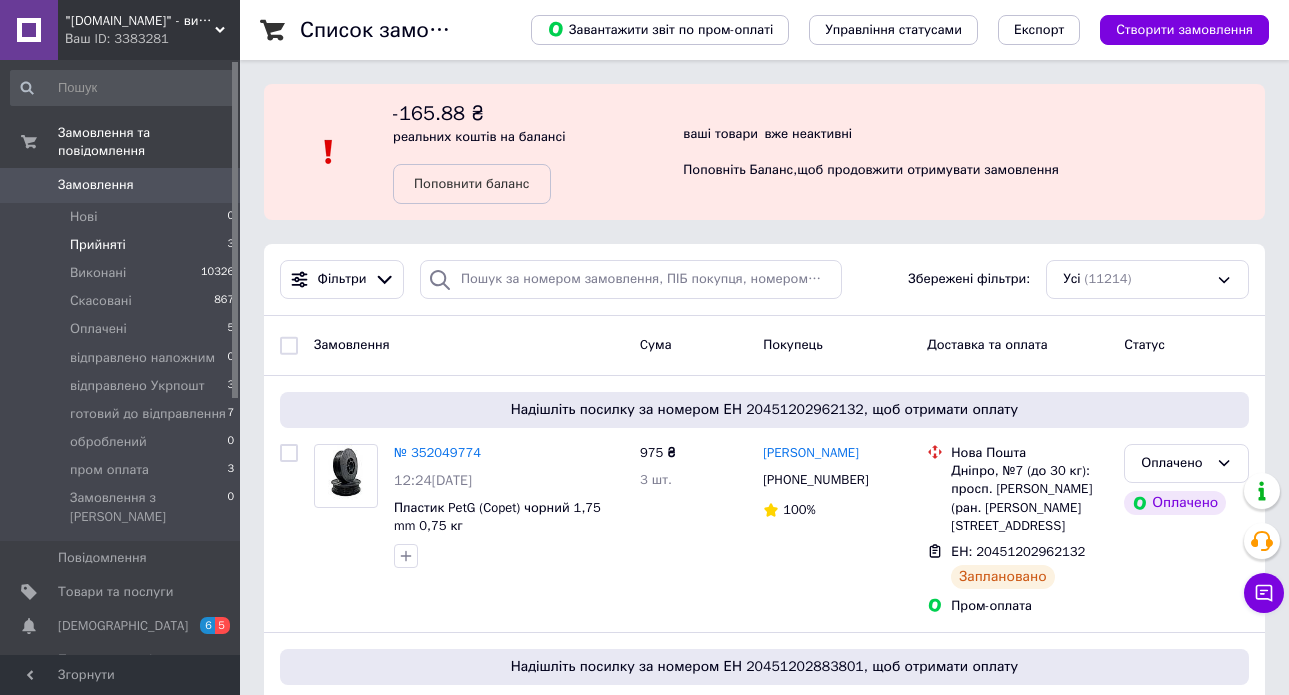 click on "Прийняті" at bounding box center [98, 245] 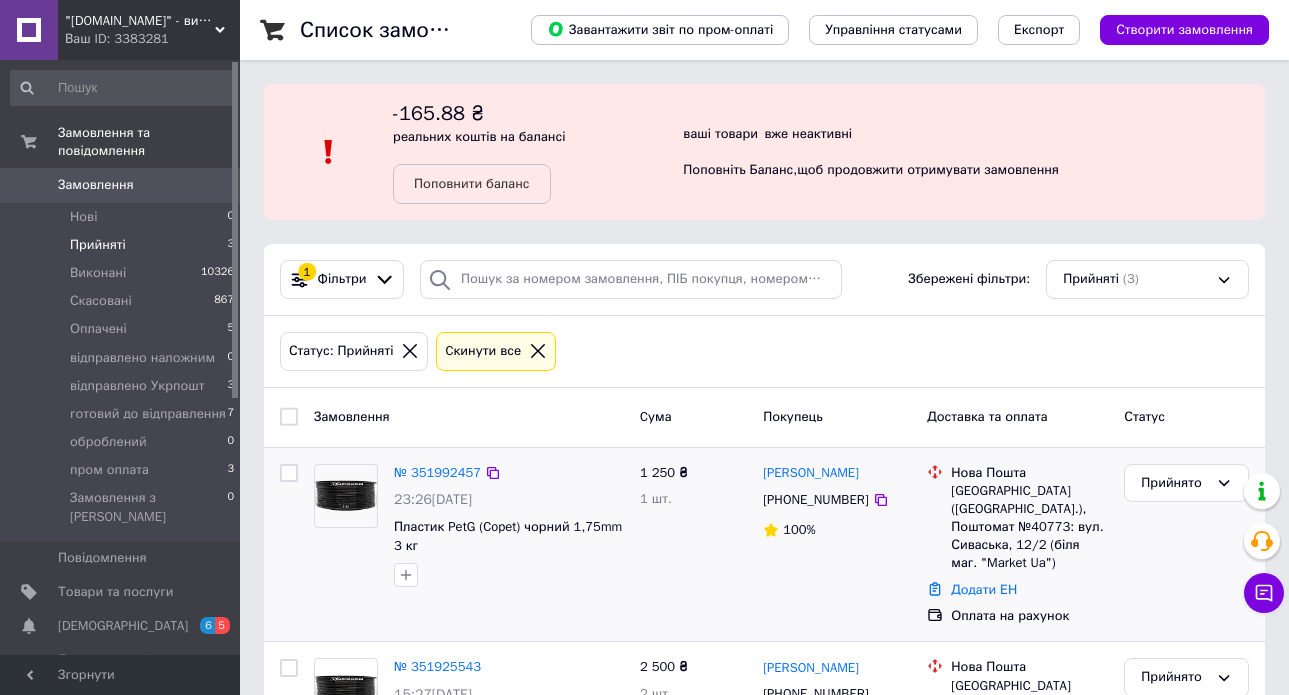 scroll, scrollTop: 315, scrollLeft: 0, axis: vertical 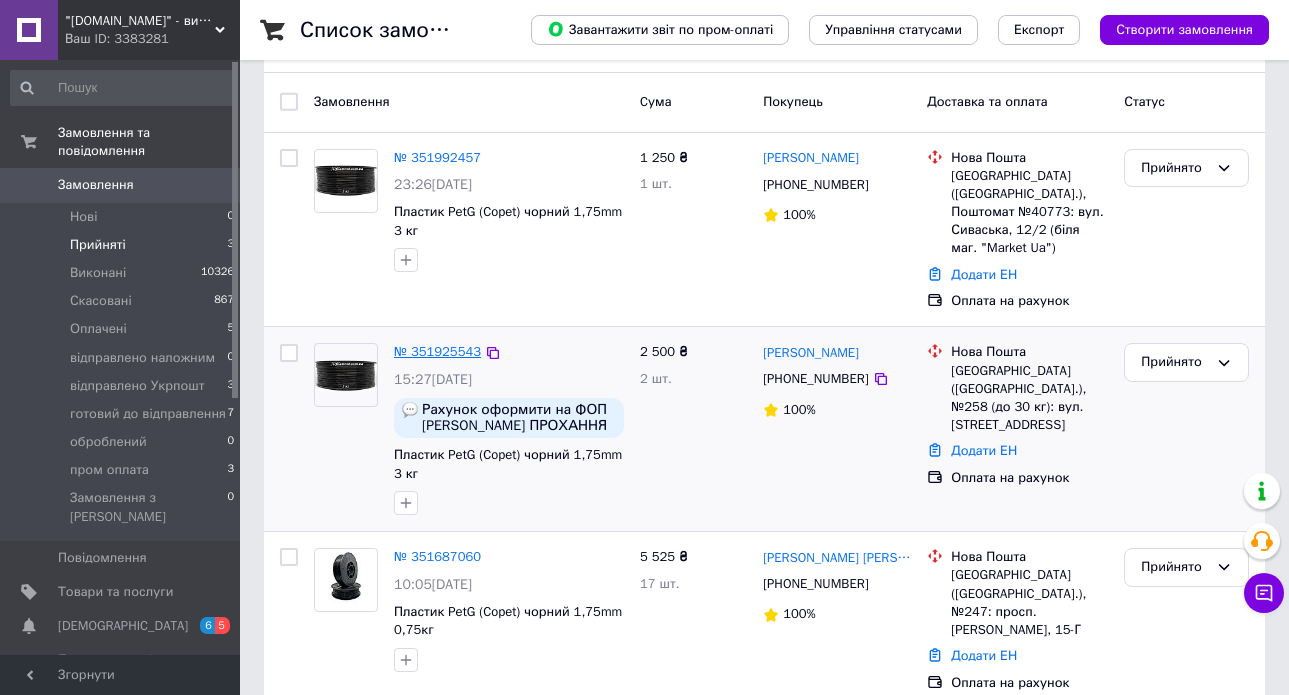 click on "№ 351925543" at bounding box center [437, 351] 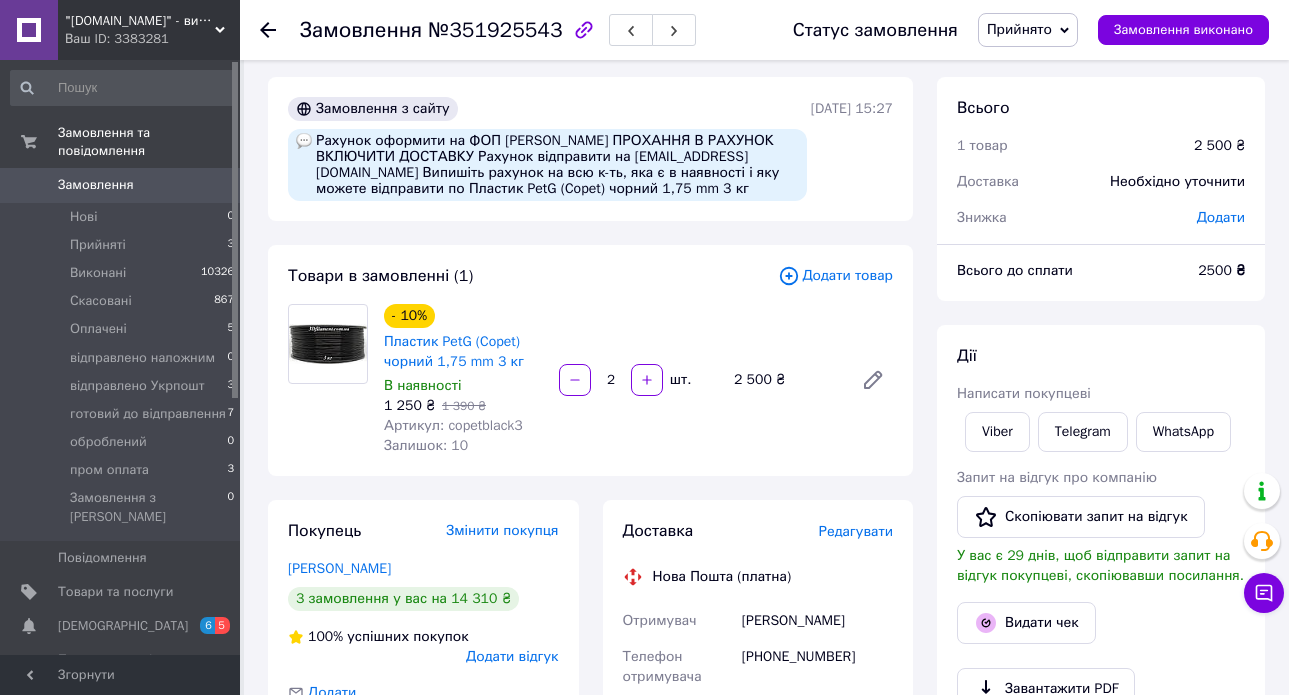 scroll, scrollTop: 0, scrollLeft: 0, axis: both 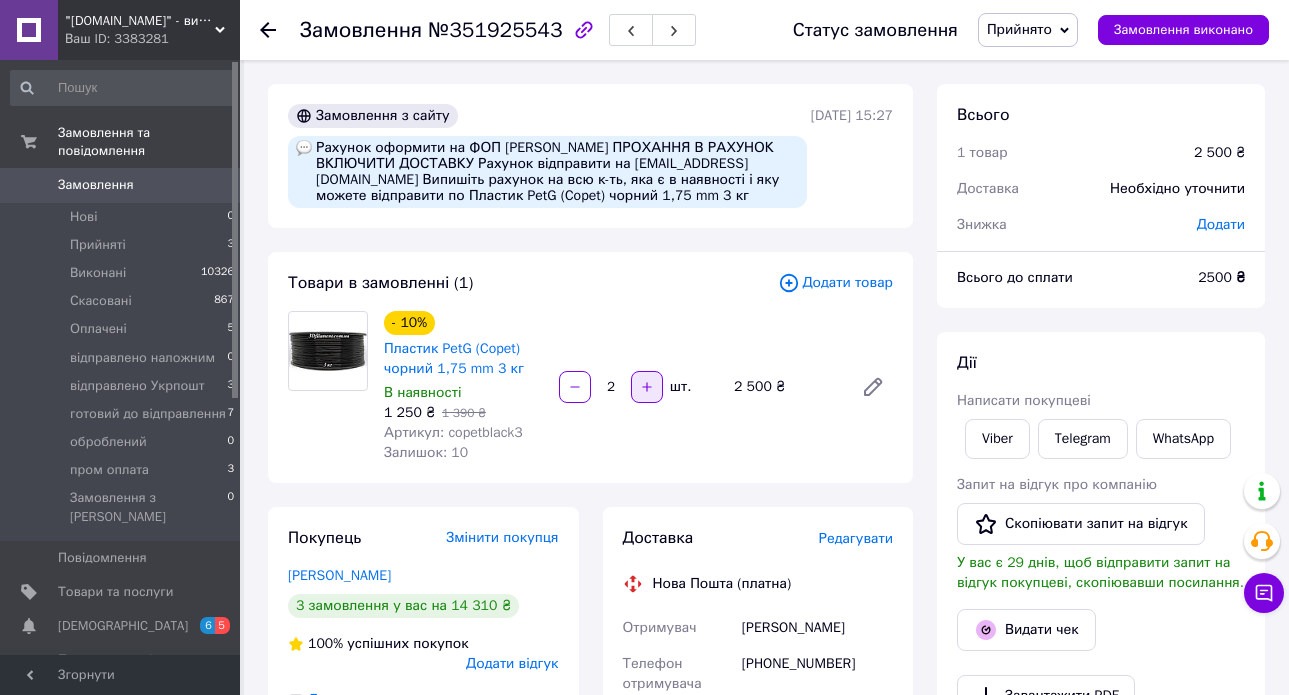 click 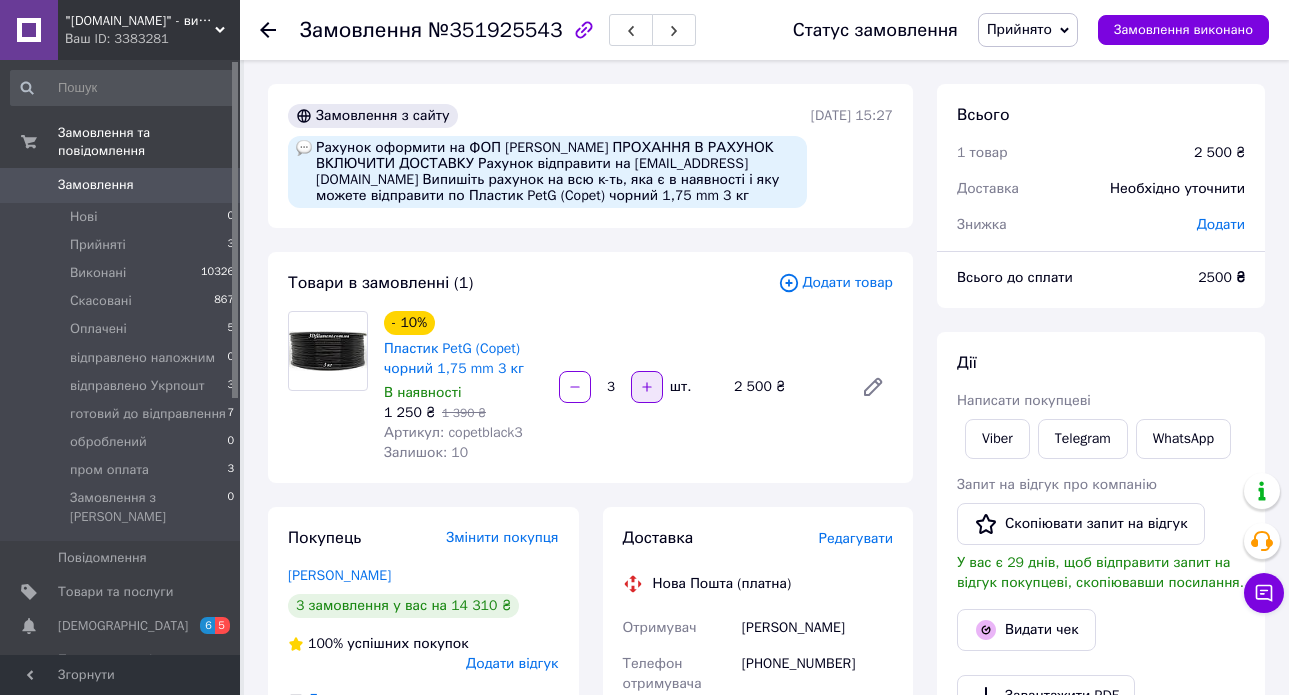 click 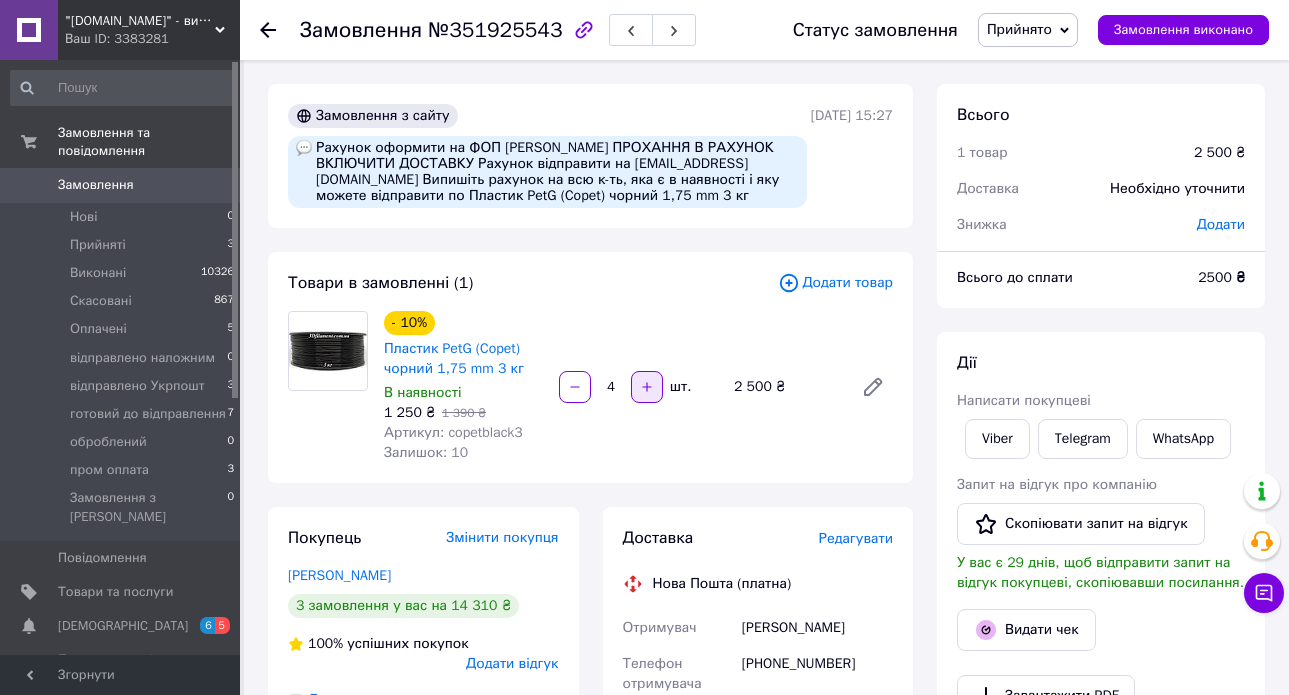 click 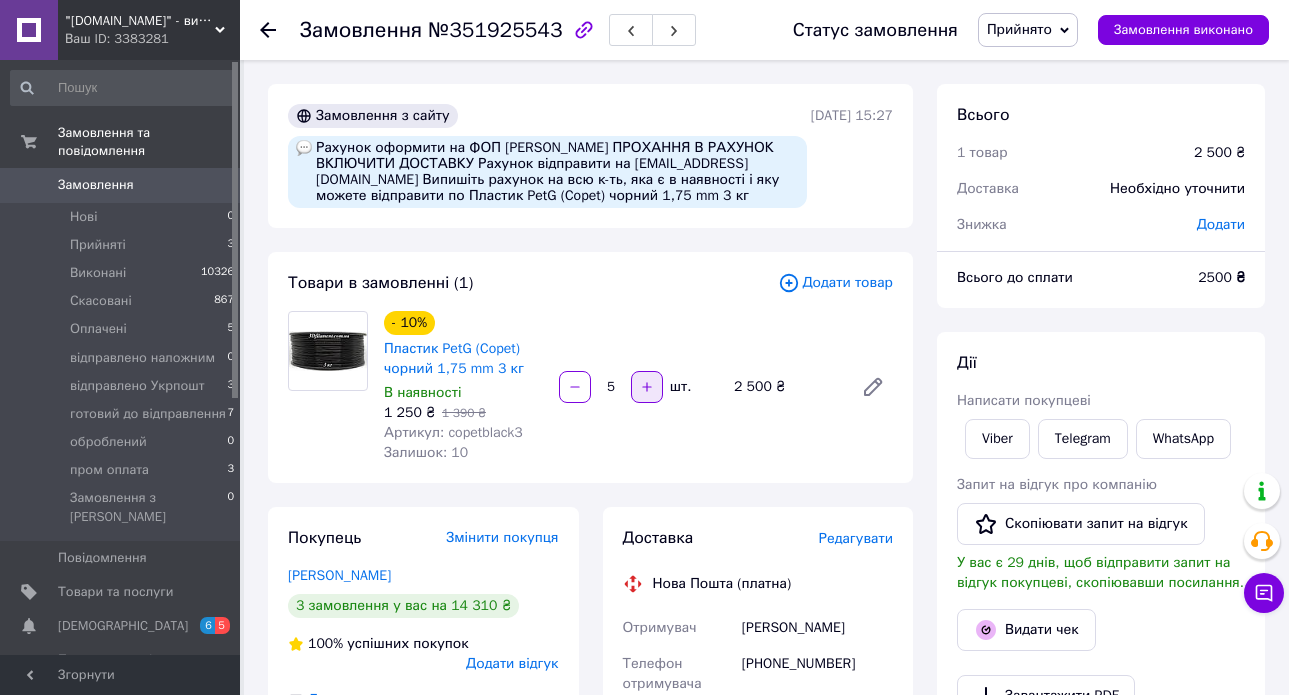 click 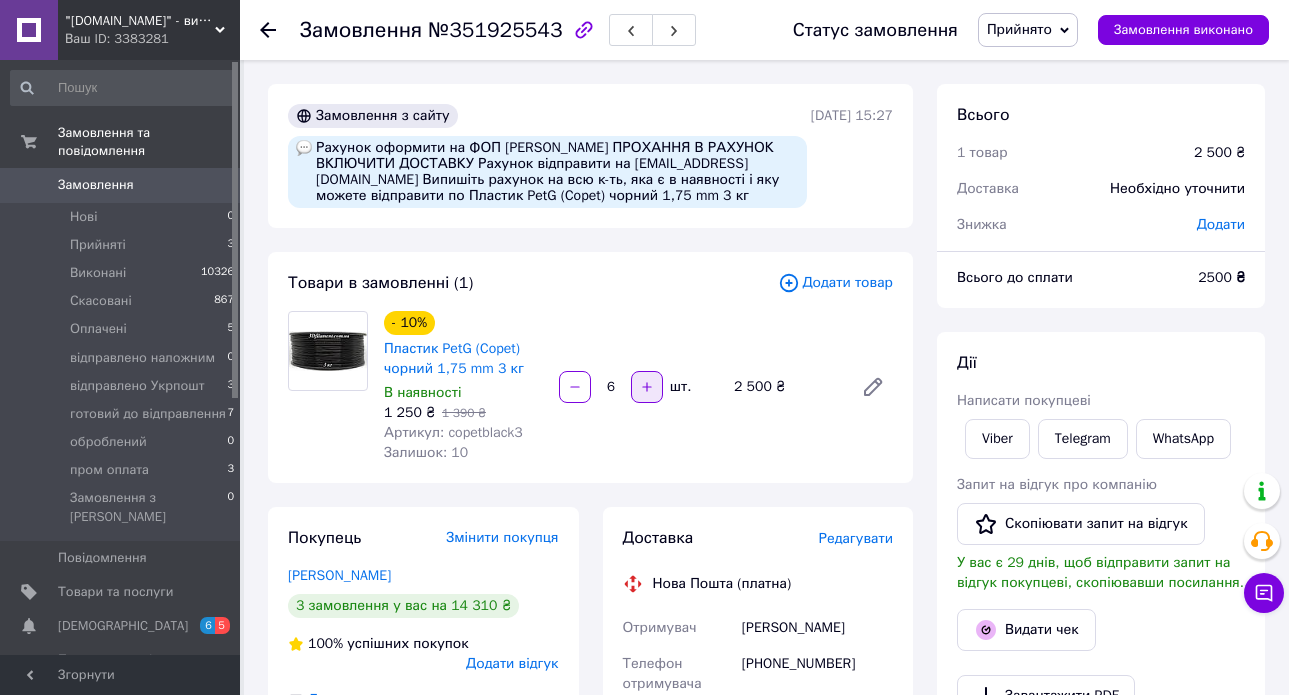 click 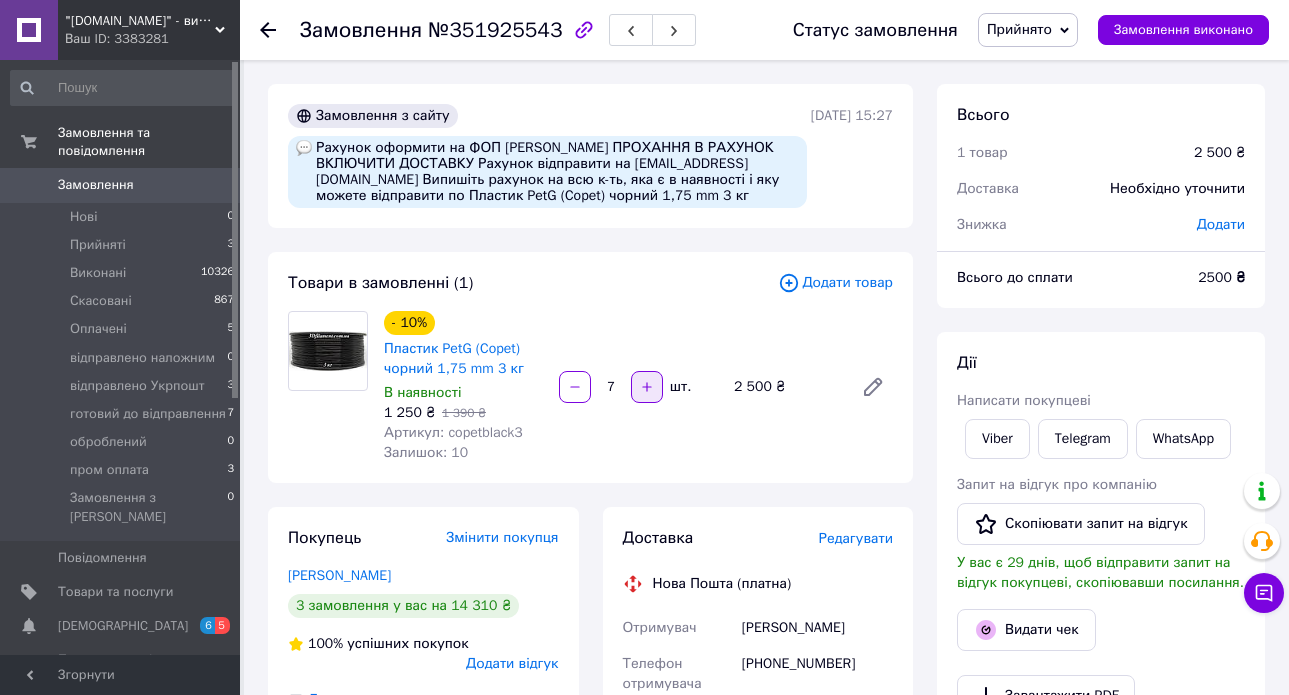 click 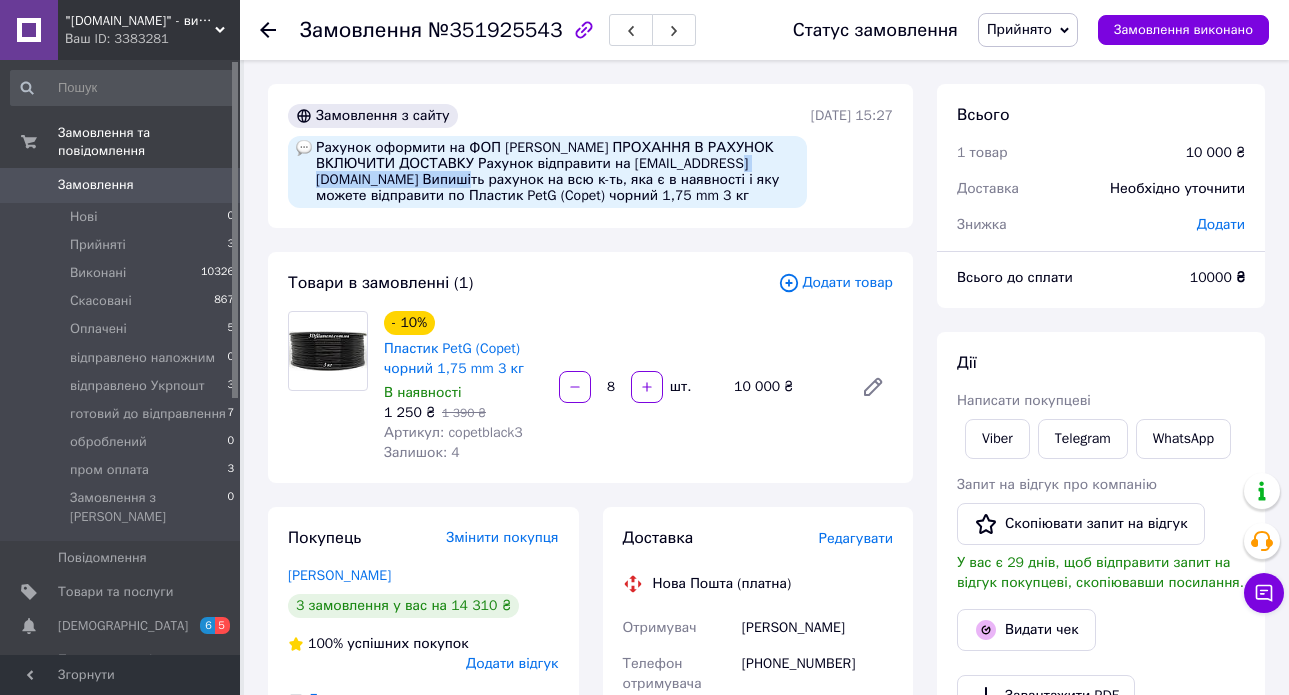 drag, startPoint x: 570, startPoint y: 182, endPoint x: 415, endPoint y: 182, distance: 155 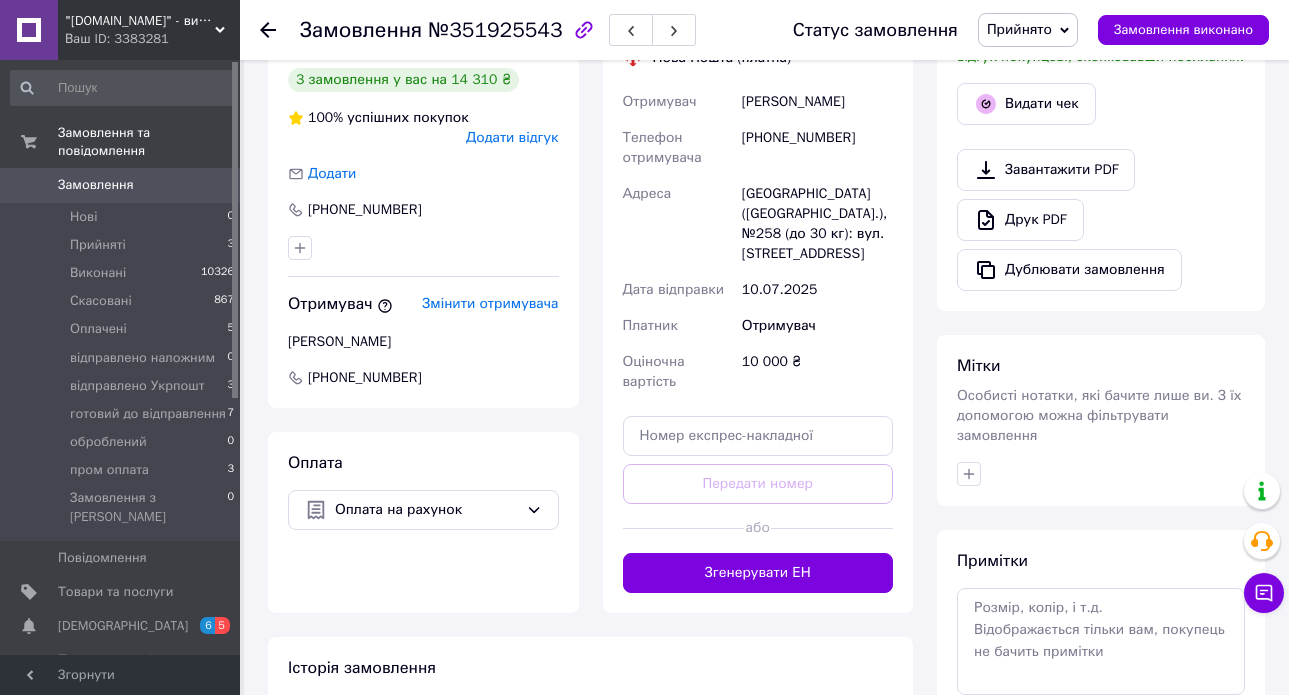 scroll, scrollTop: 703, scrollLeft: 0, axis: vertical 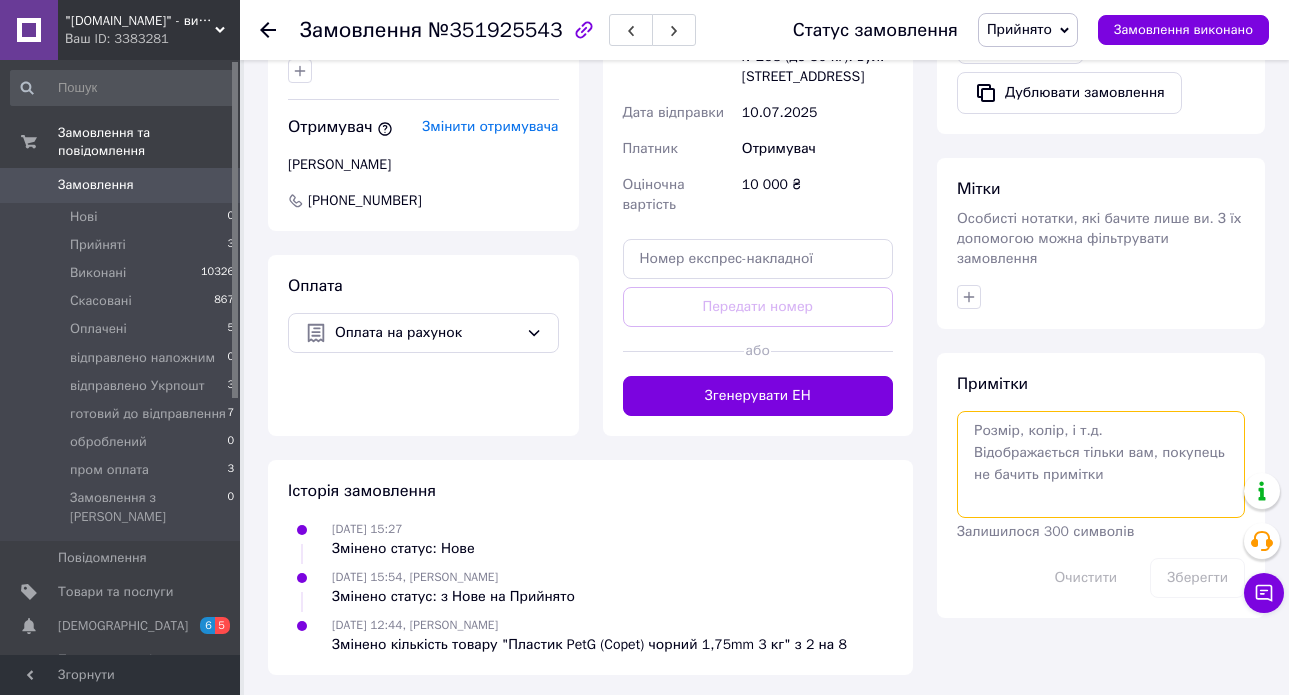 click at bounding box center [1101, 464] 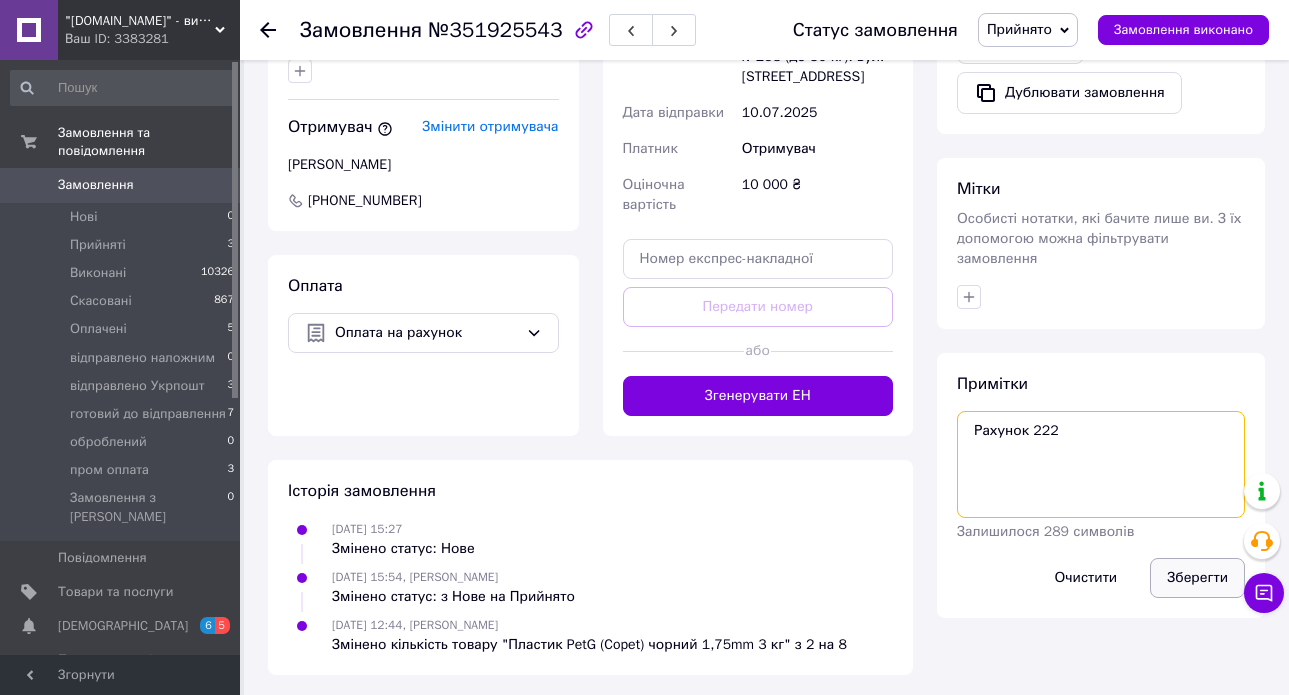 type on "Рахунок 222" 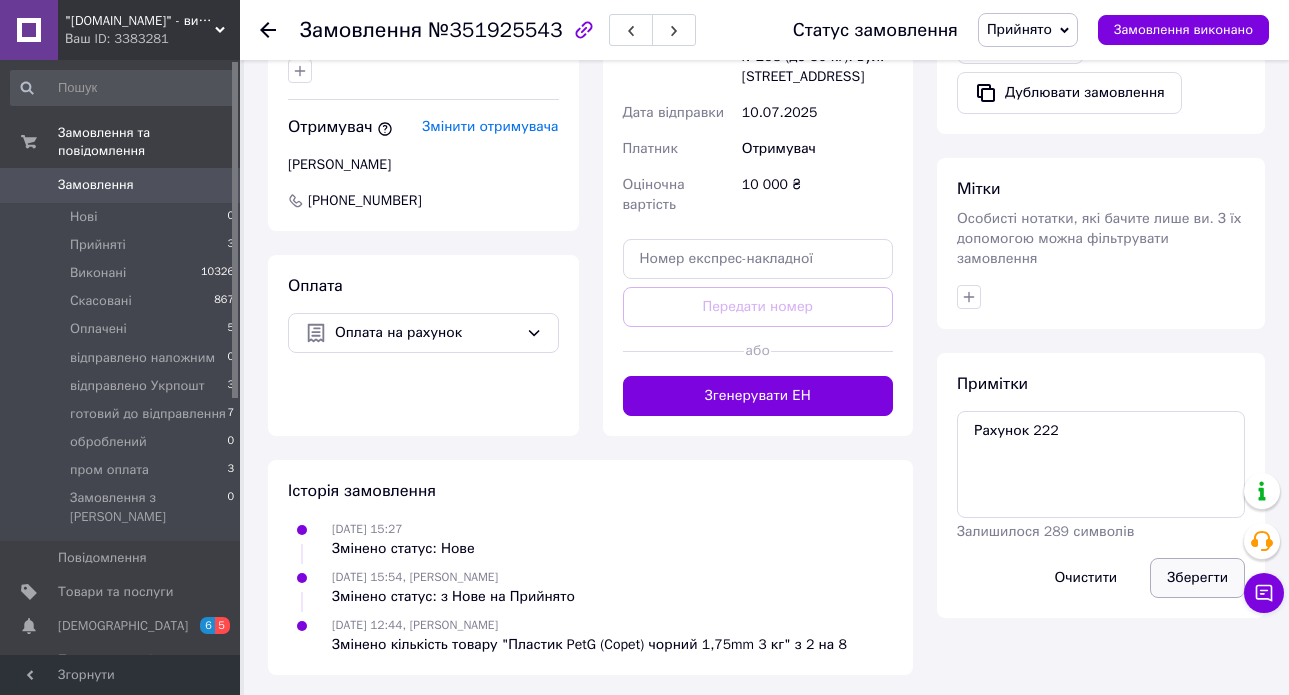click on "Зберегти" at bounding box center [1197, 578] 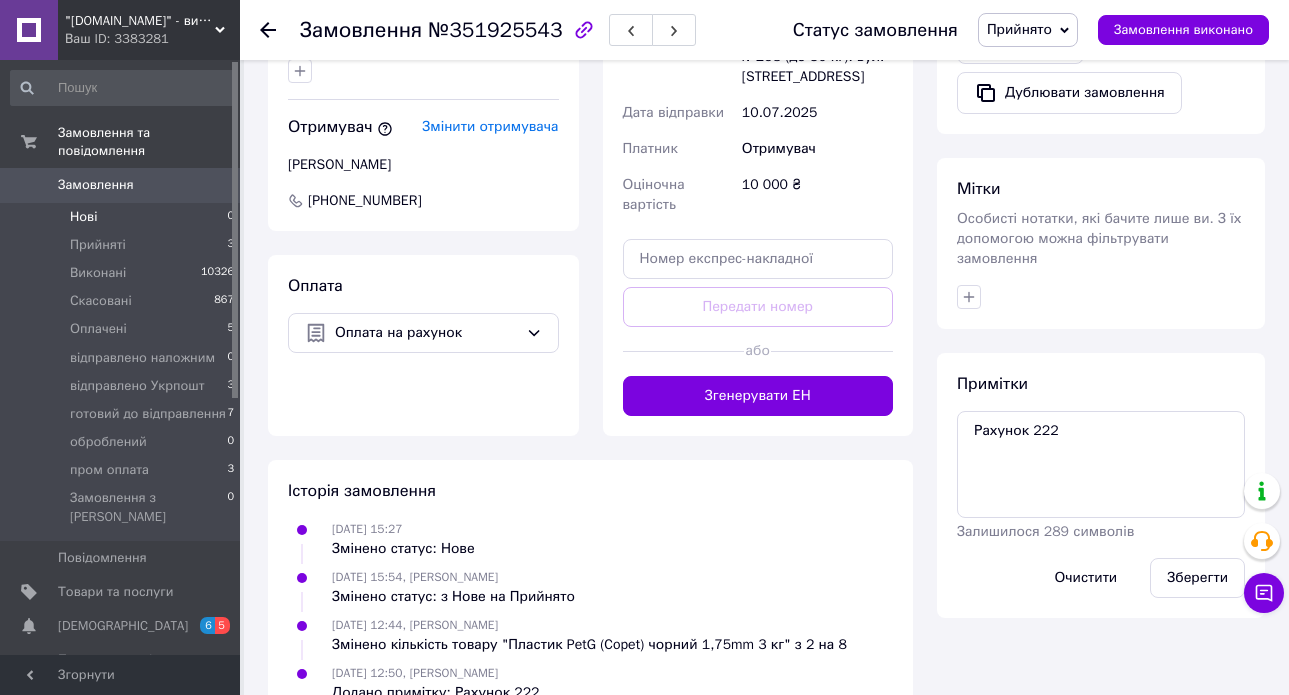 click on "Нові 0" at bounding box center (123, 217) 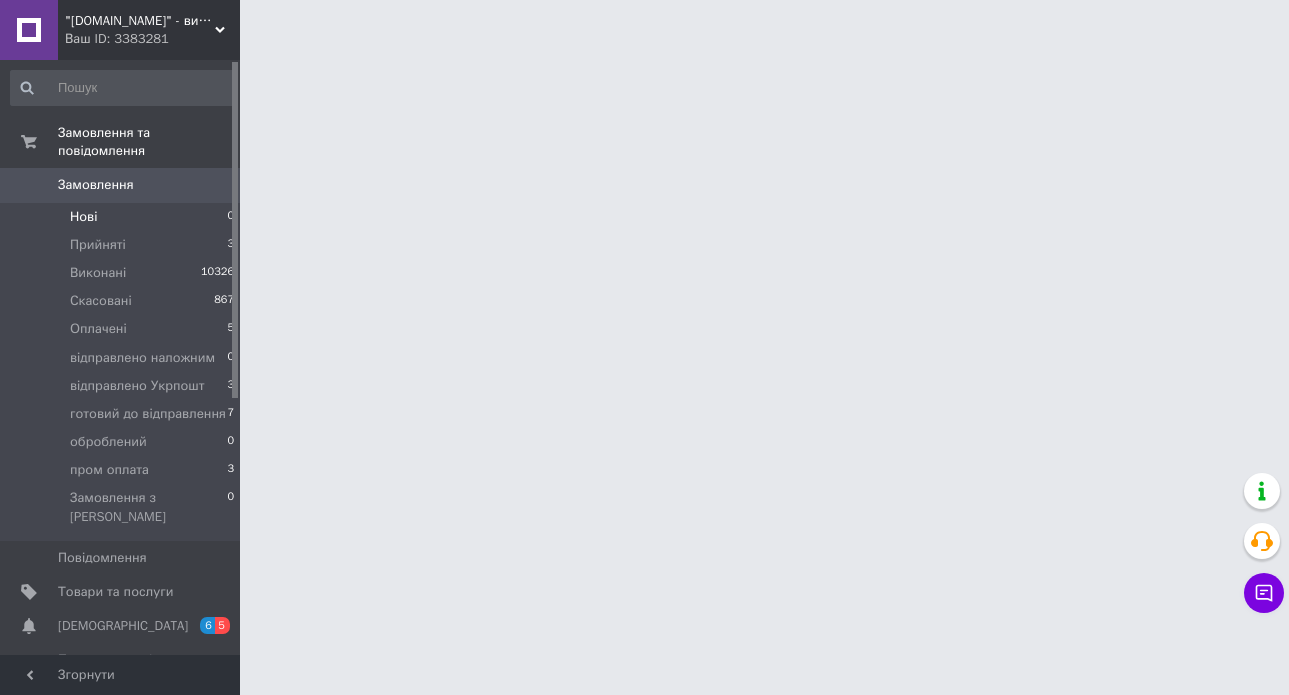 scroll, scrollTop: 0, scrollLeft: 0, axis: both 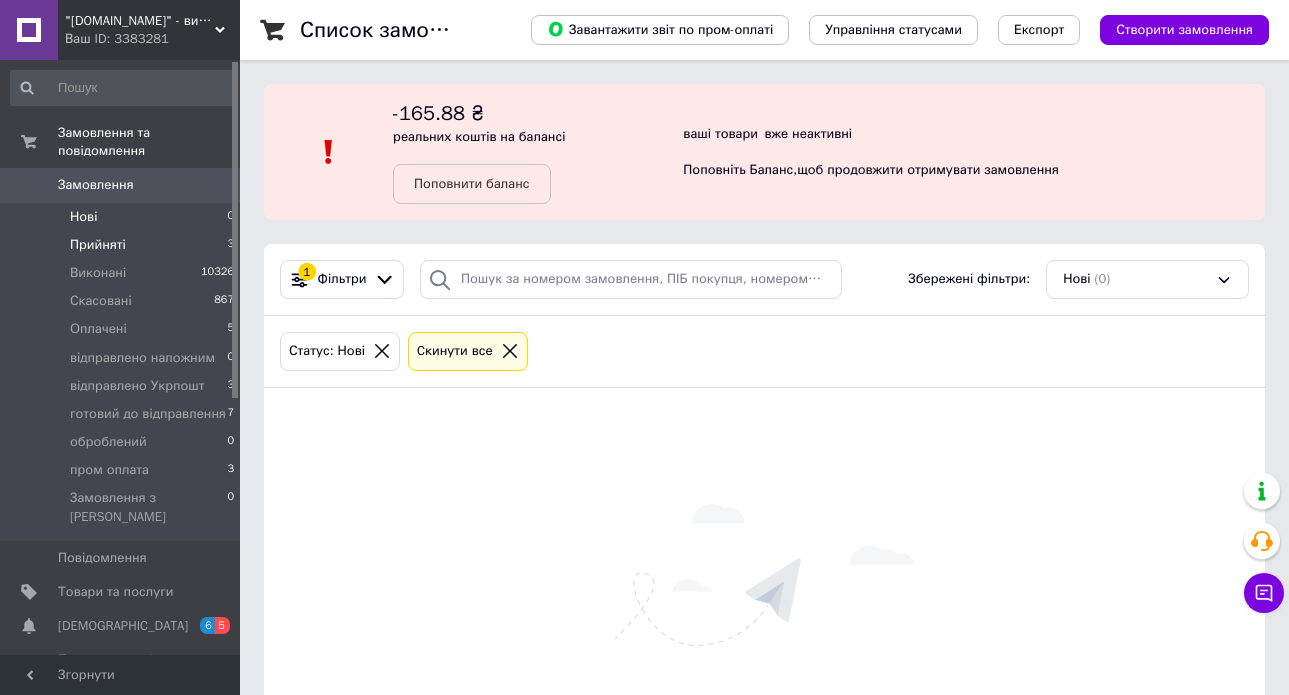 click on "Прийняті" at bounding box center (98, 245) 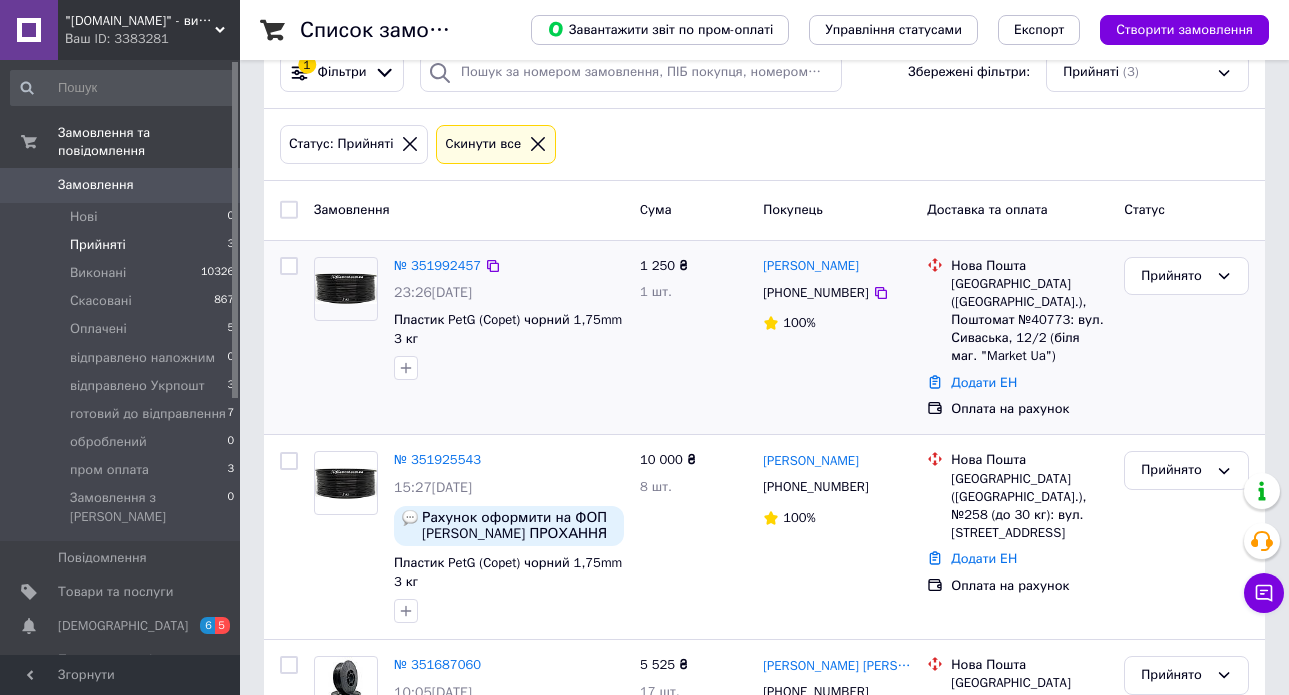 scroll, scrollTop: 228, scrollLeft: 0, axis: vertical 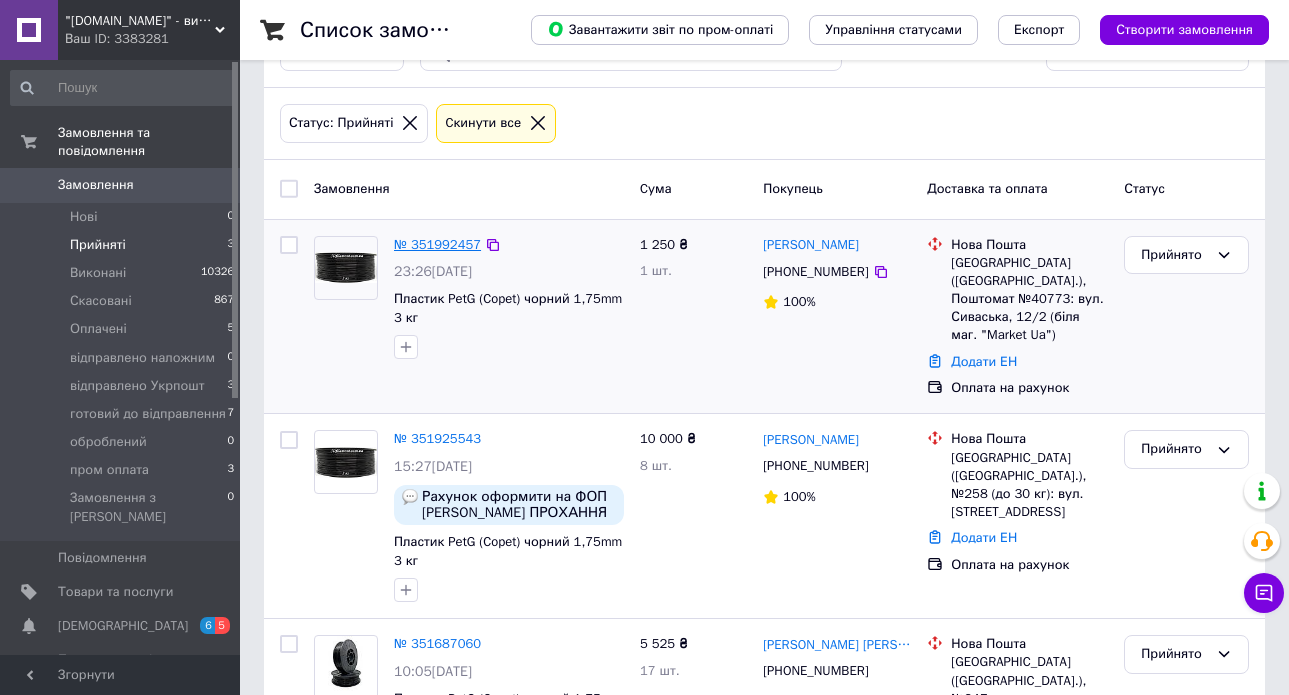 click on "№ 351992457" at bounding box center (437, 244) 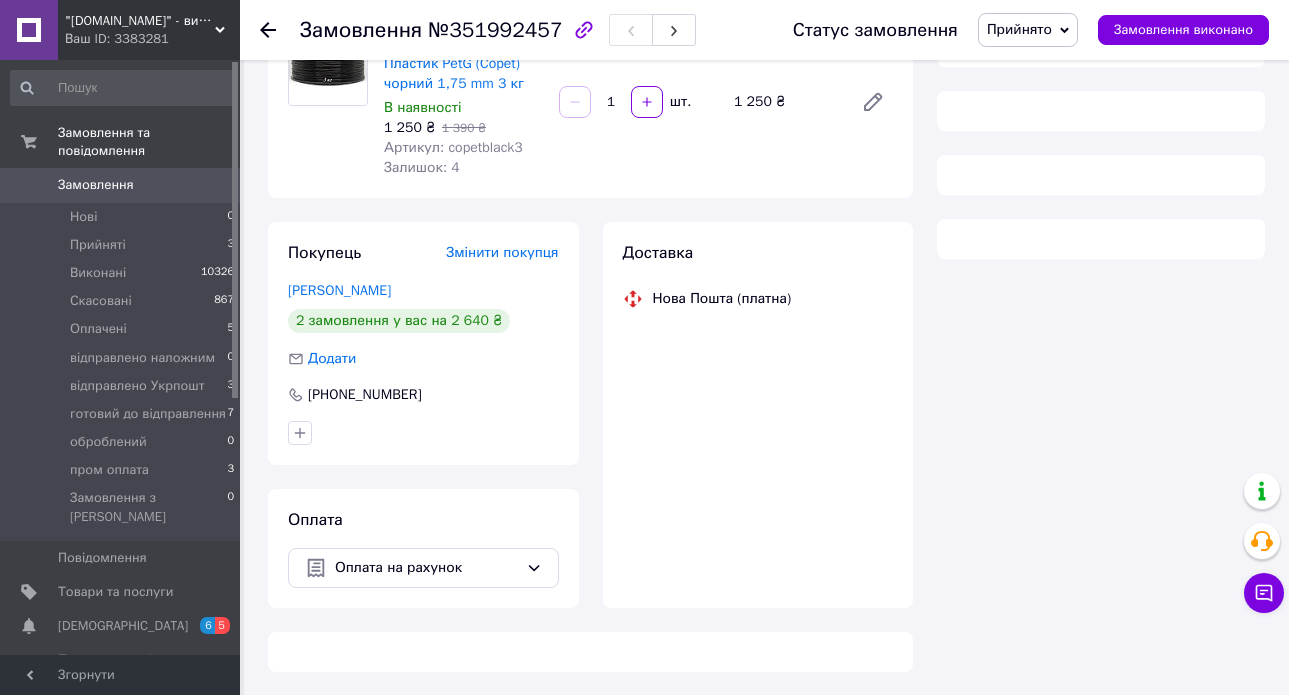 scroll, scrollTop: 81, scrollLeft: 0, axis: vertical 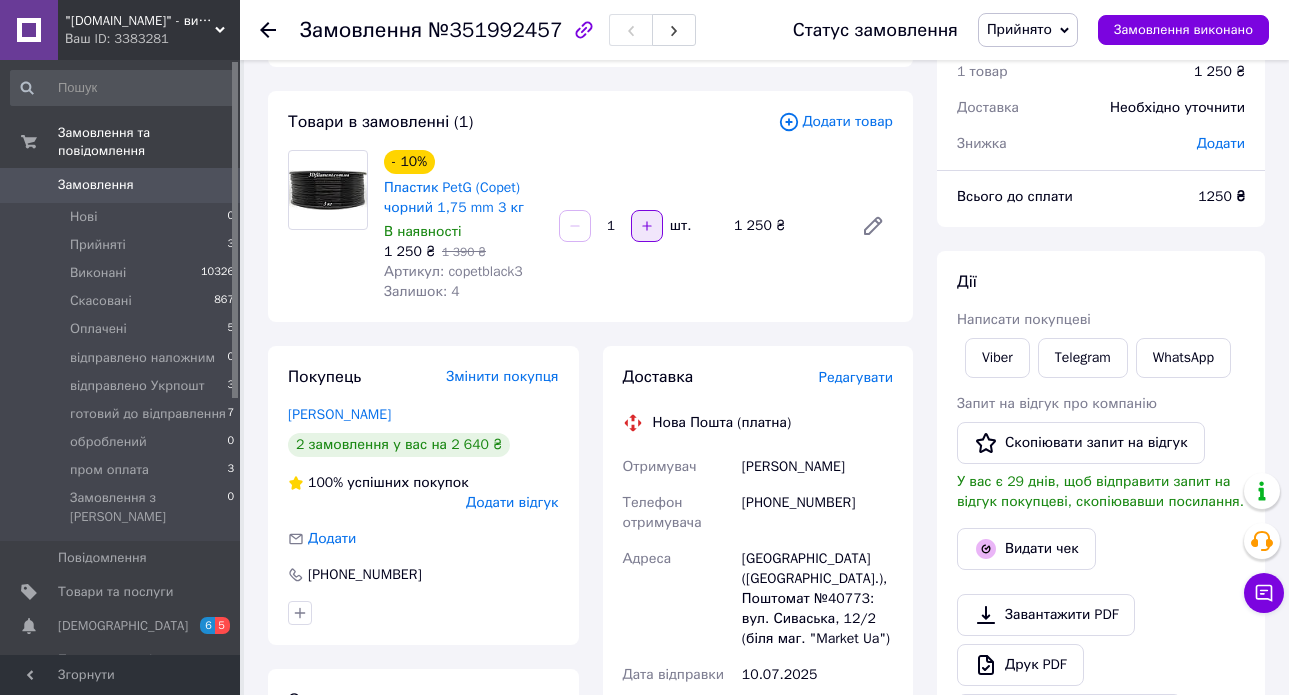 click at bounding box center (647, 226) 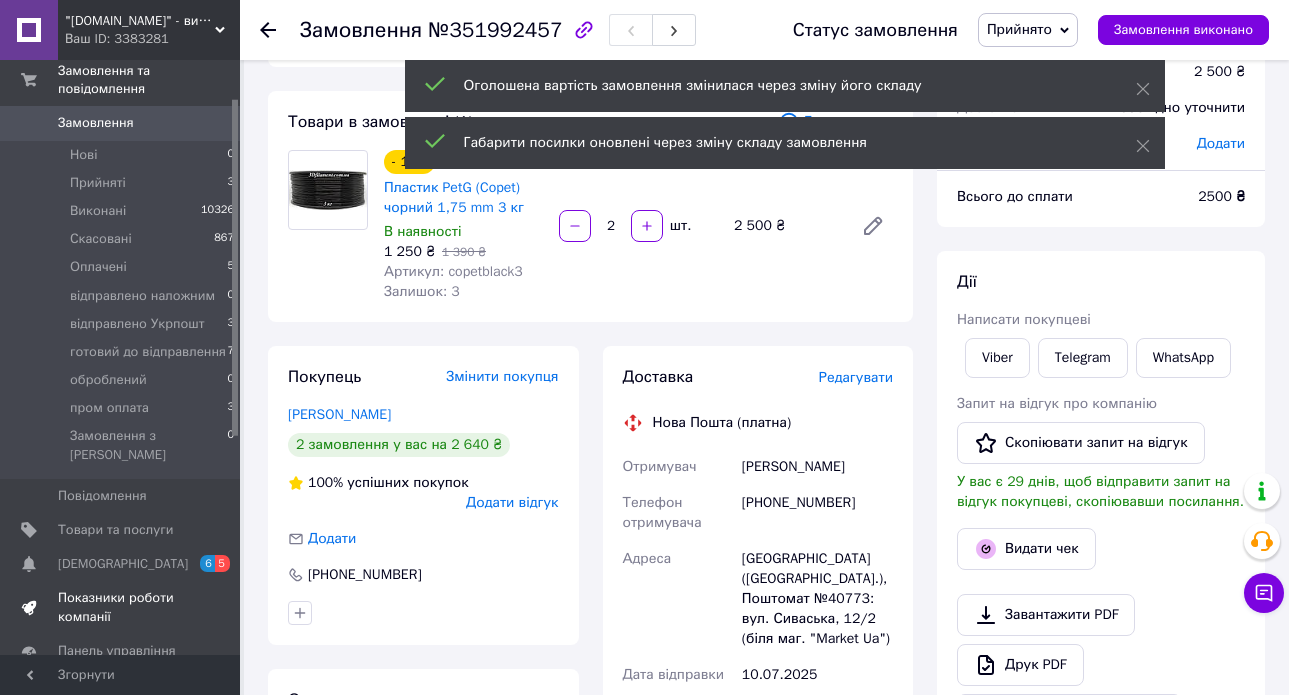 scroll, scrollTop: 67, scrollLeft: 0, axis: vertical 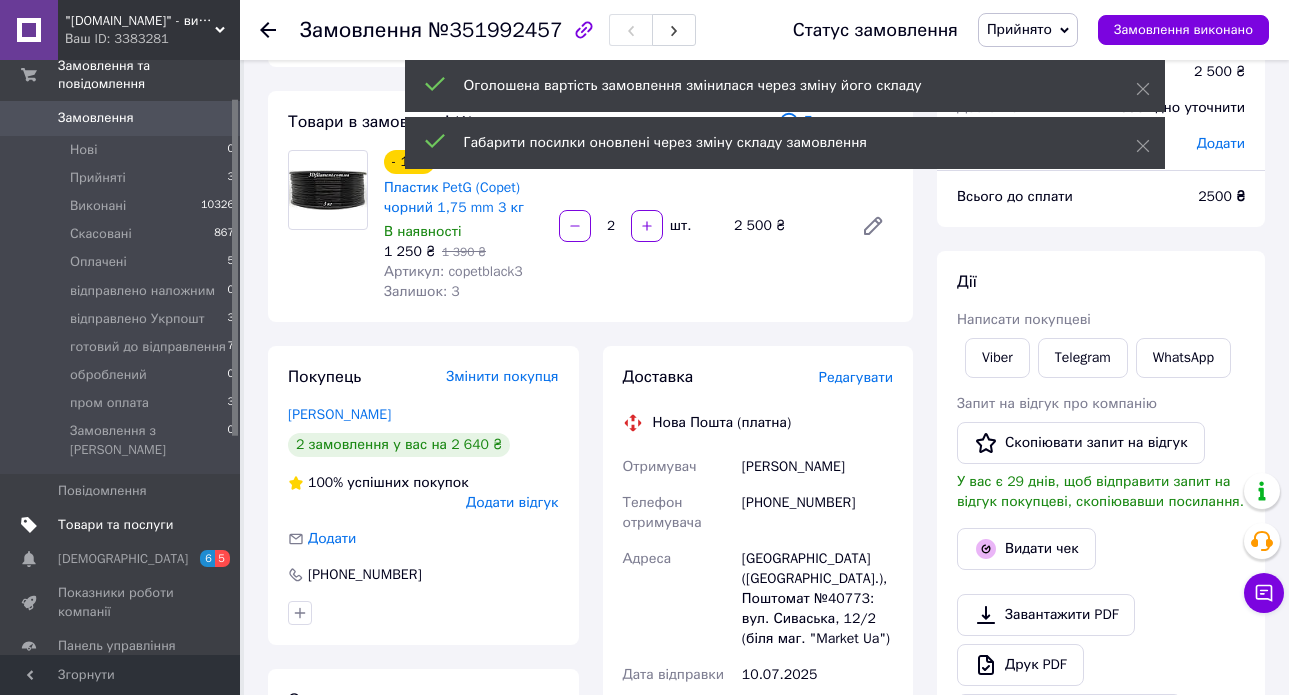 click on "Товари та послуги" at bounding box center (115, 525) 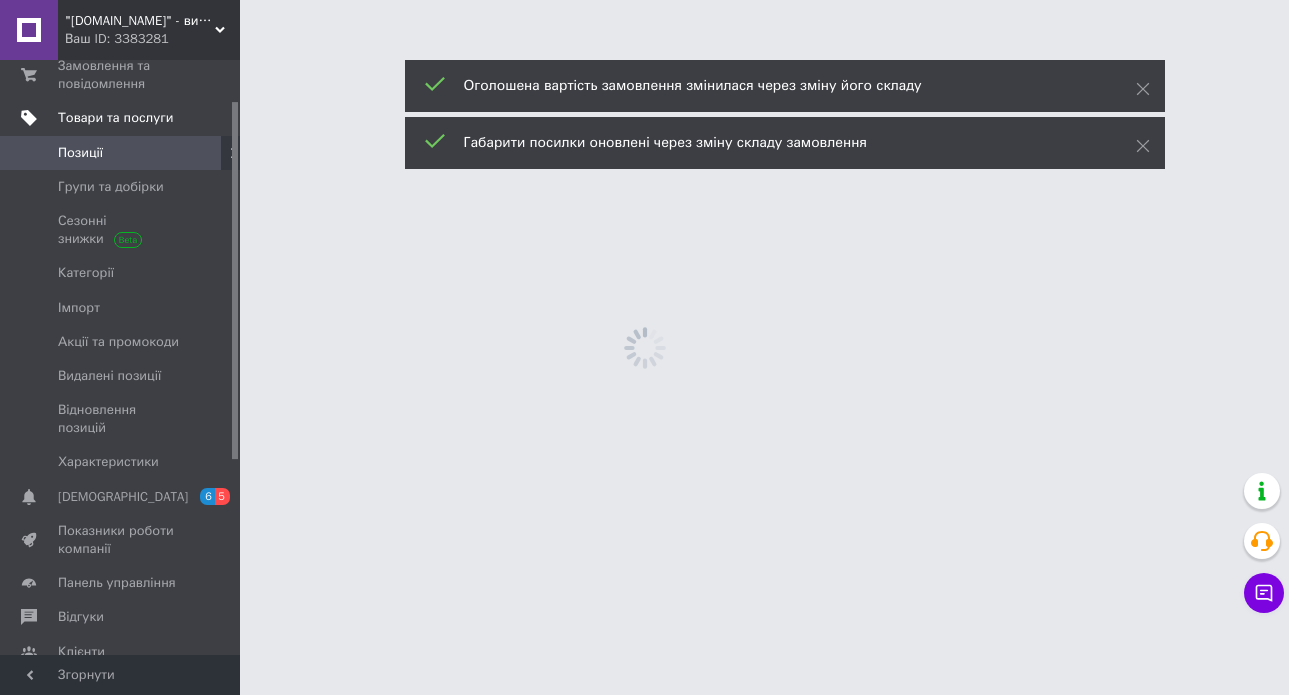 scroll, scrollTop: 0, scrollLeft: 0, axis: both 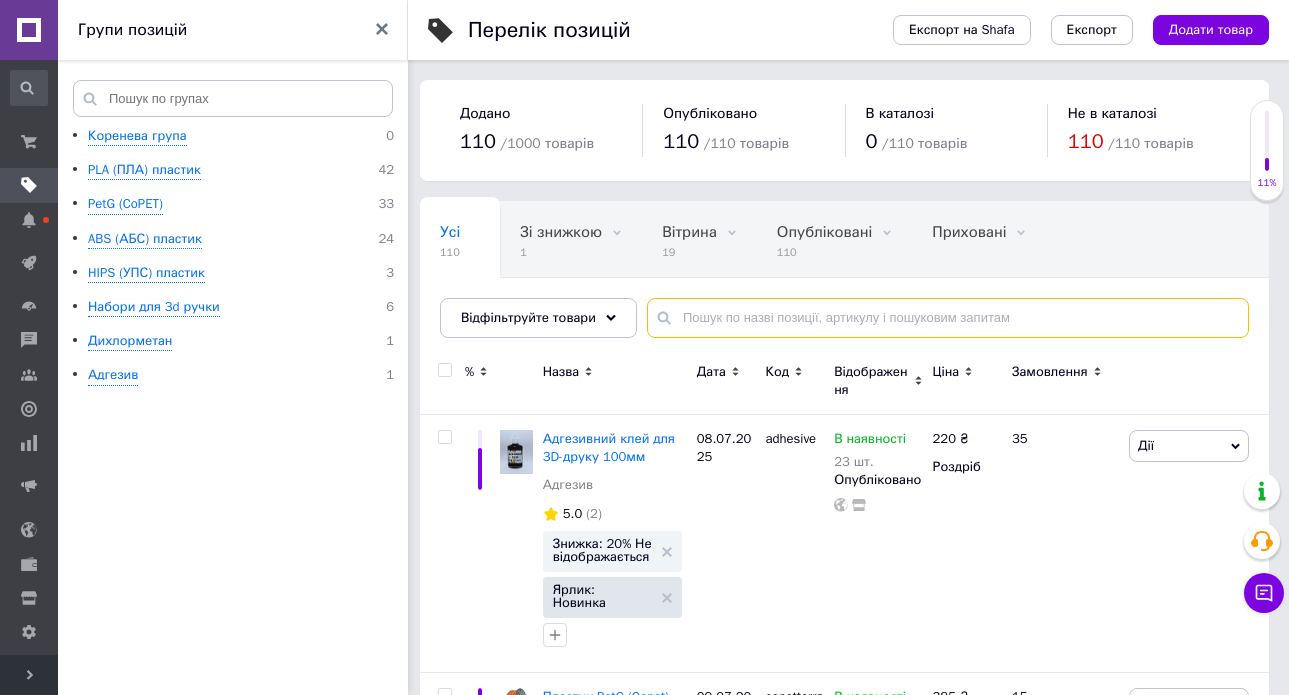 click at bounding box center (948, 318) 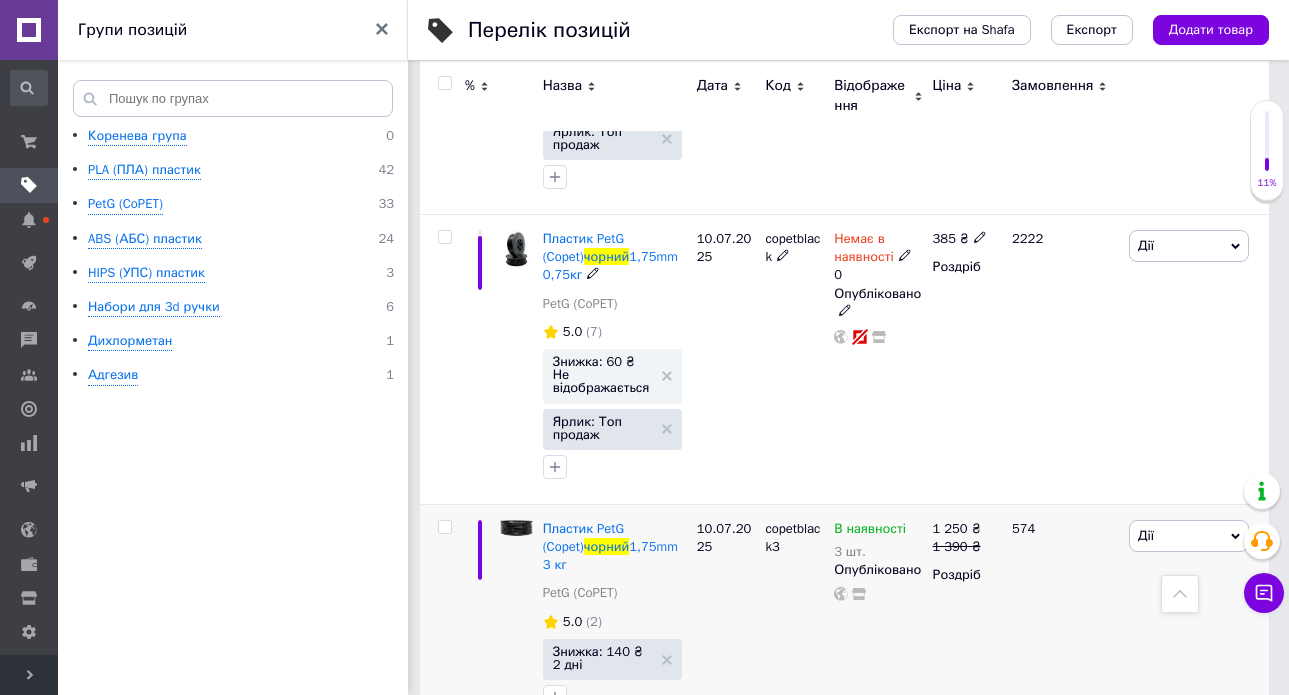 scroll, scrollTop: 1177, scrollLeft: 0, axis: vertical 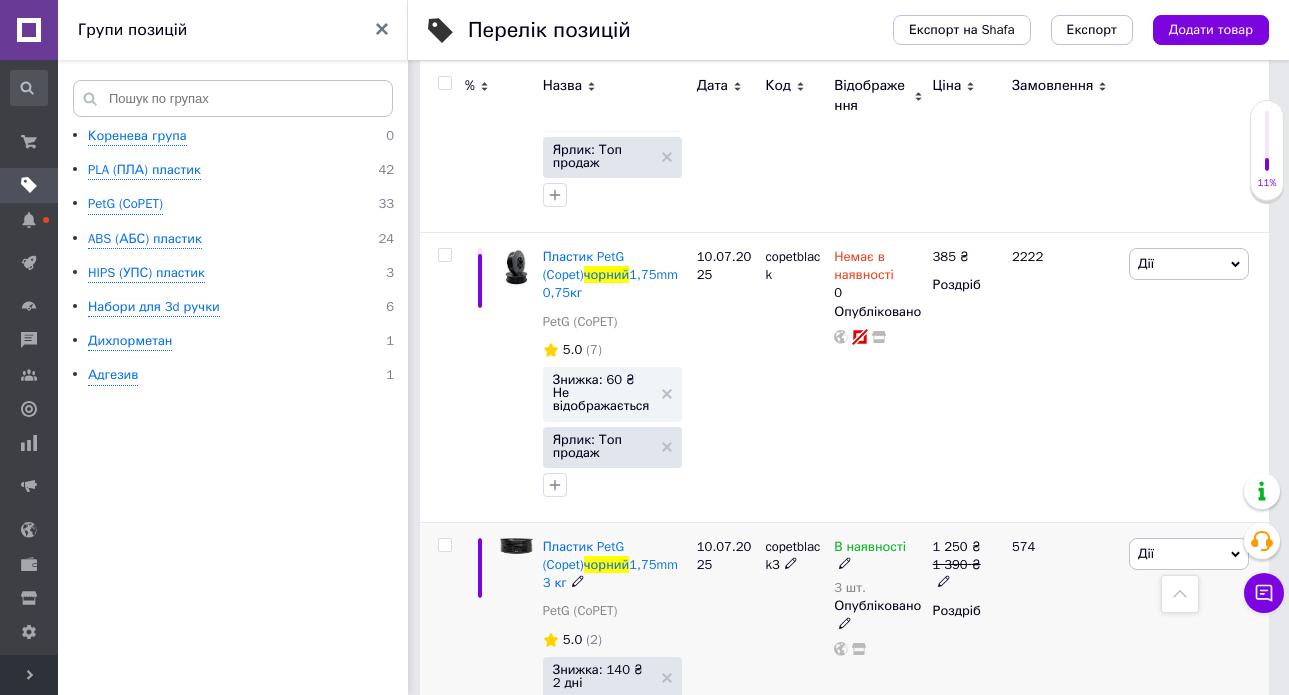 type on "чорний" 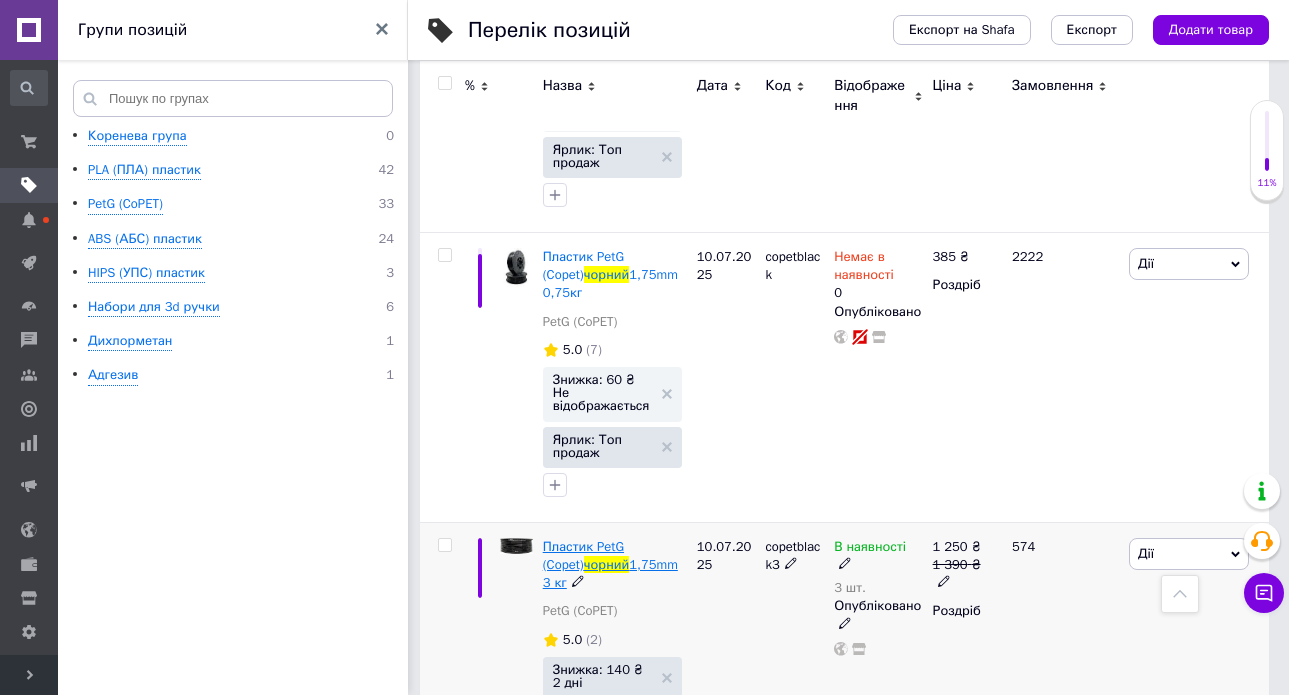 click on "Пластик PetG (Copet)" at bounding box center [583, 555] 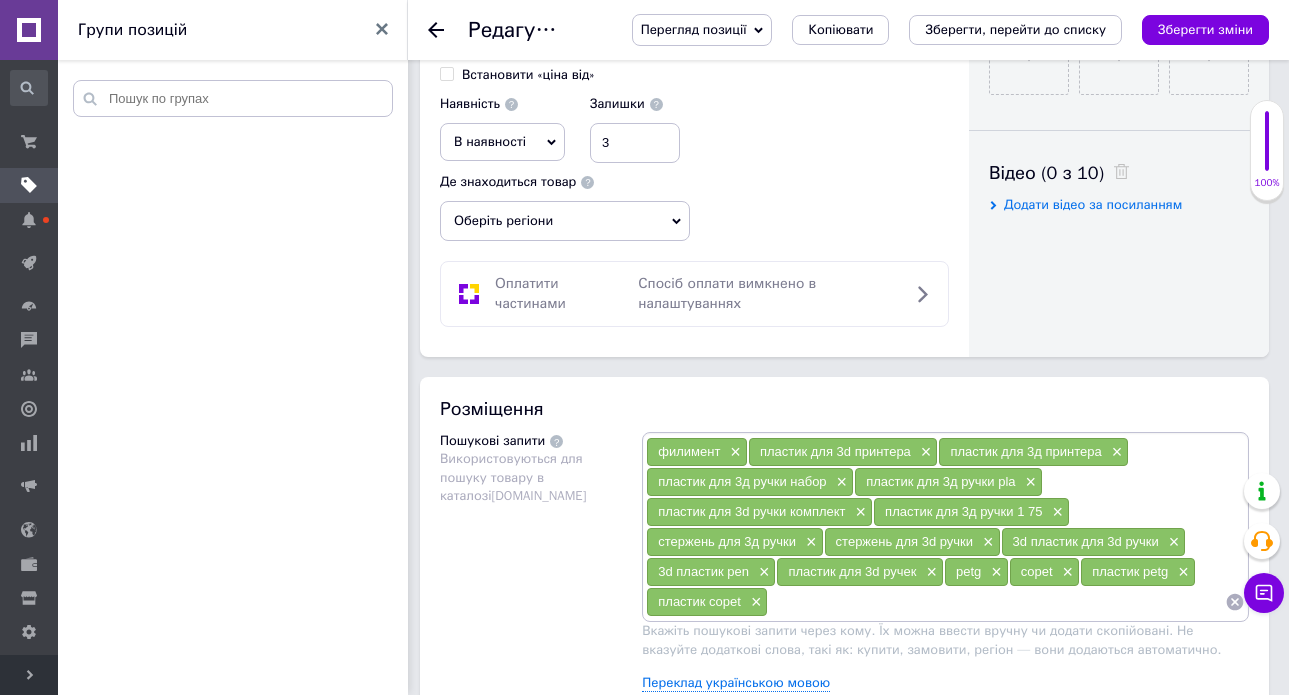 scroll, scrollTop: 941, scrollLeft: 0, axis: vertical 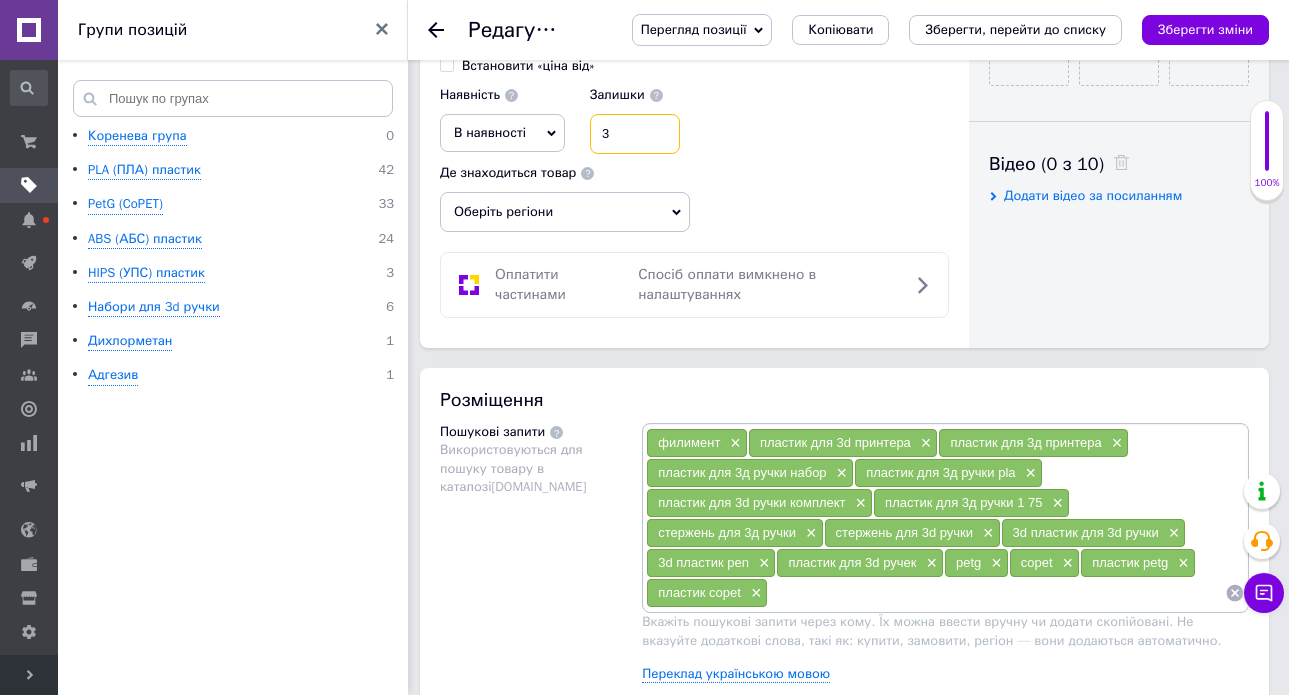click on "3" at bounding box center (635, 134) 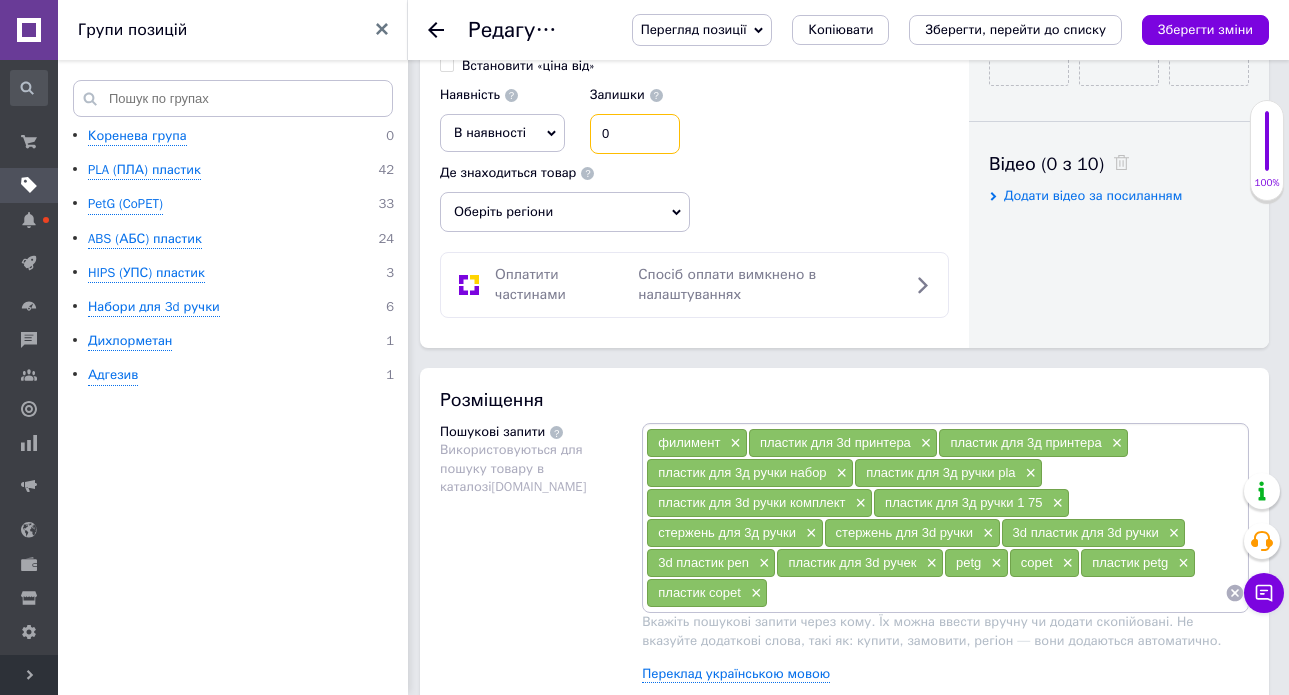 type on "0" 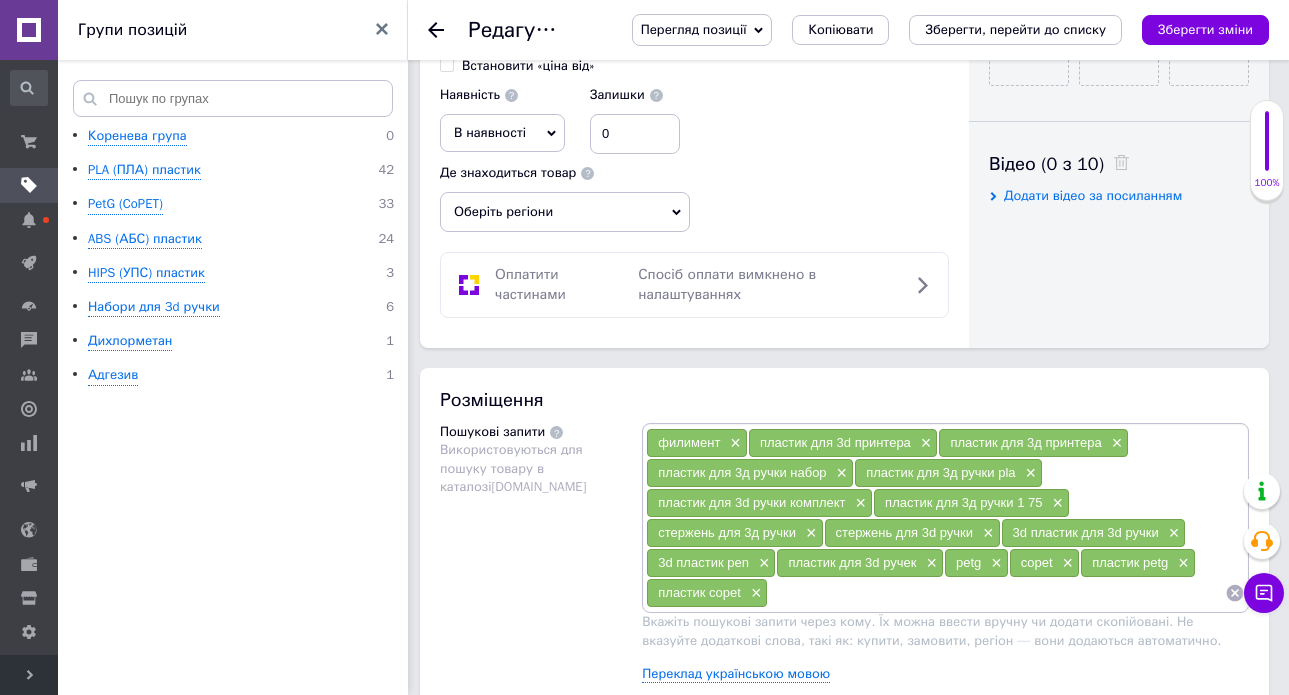 click on "В наявності" at bounding box center (502, 133) 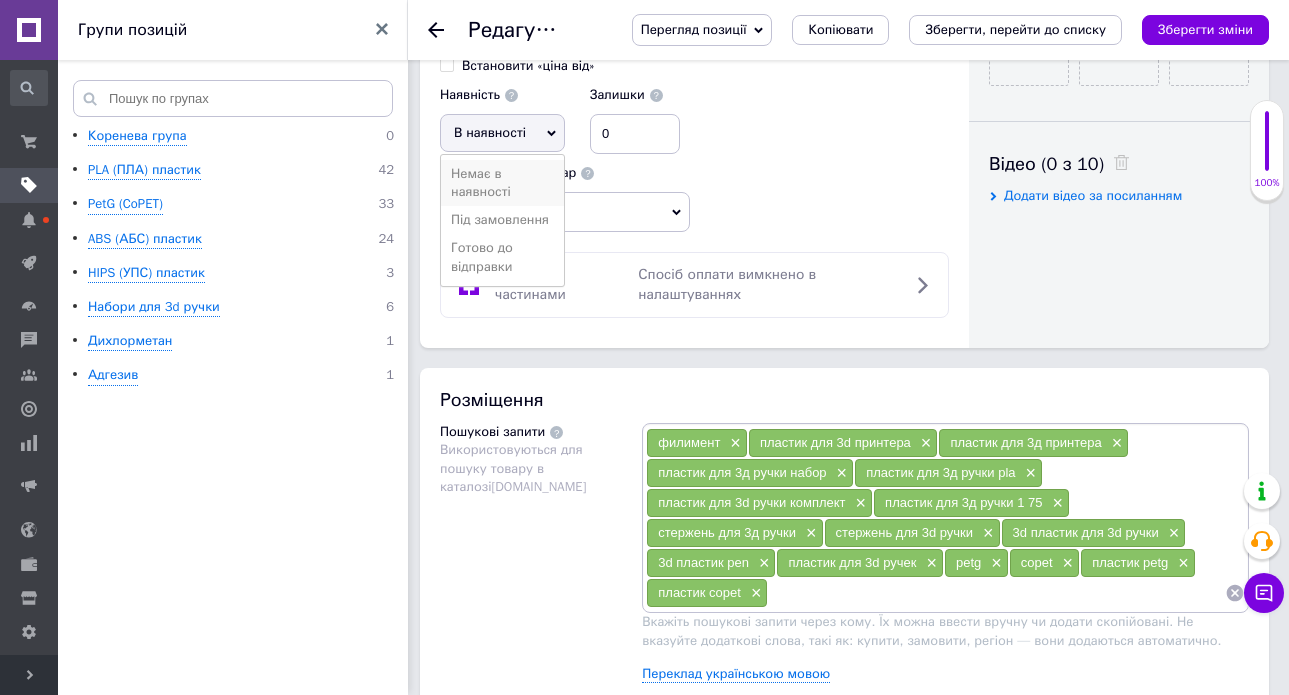 click on "Немає в наявності" at bounding box center (502, 183) 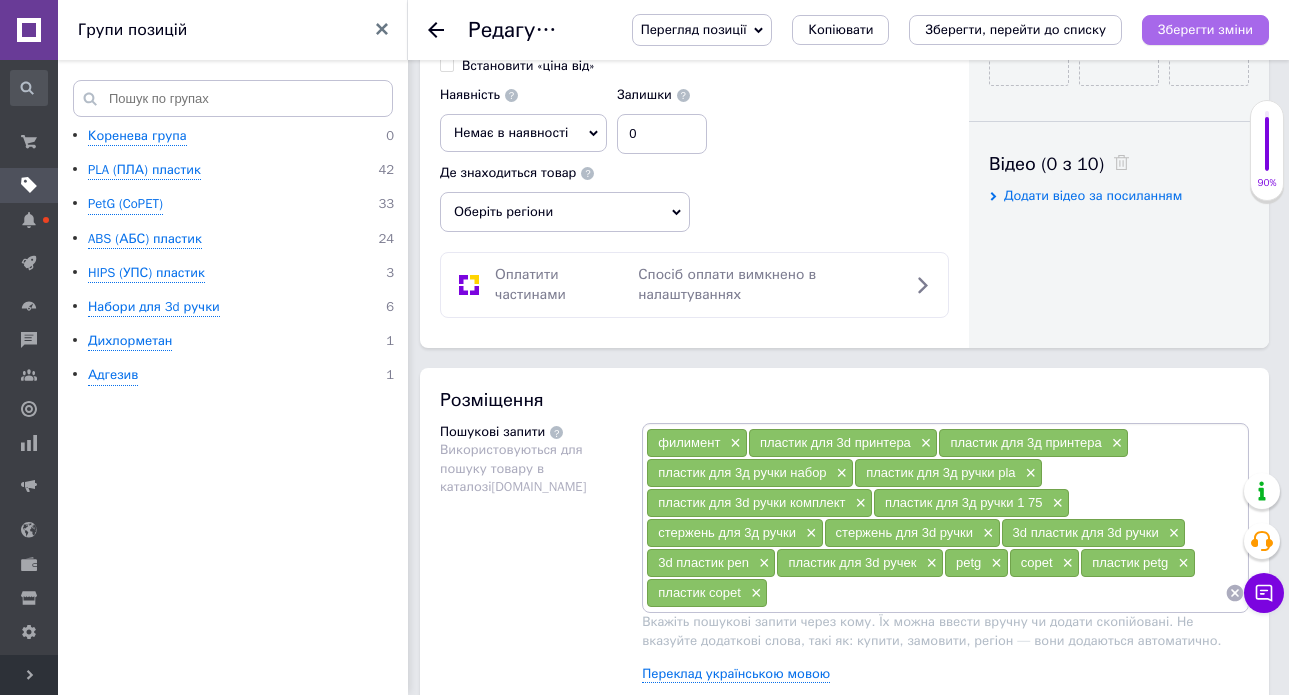 click on "Зберегти зміни" at bounding box center (1205, 29) 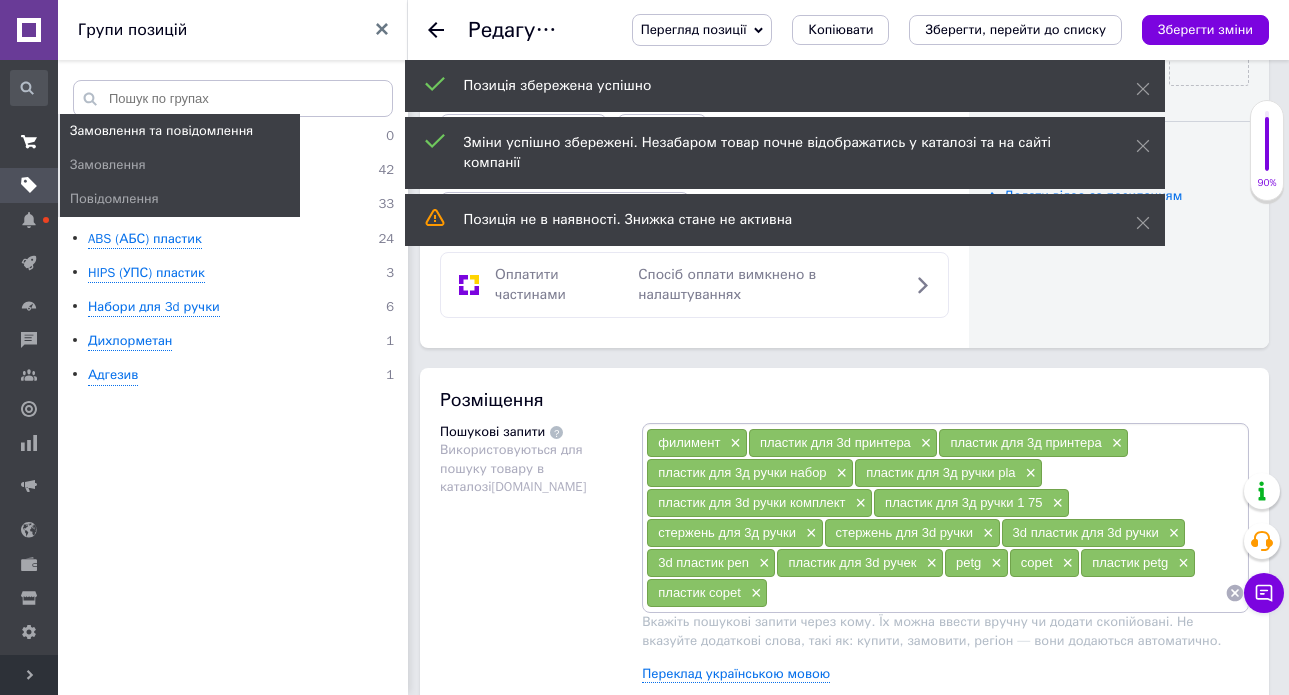click 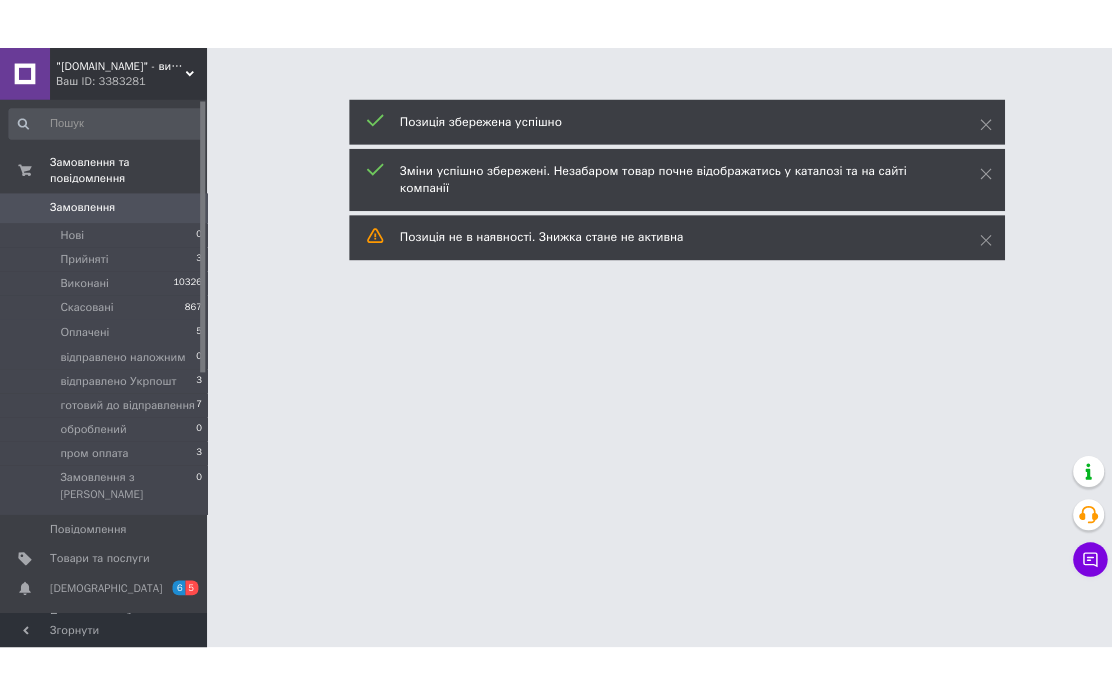 scroll, scrollTop: 0, scrollLeft: 0, axis: both 